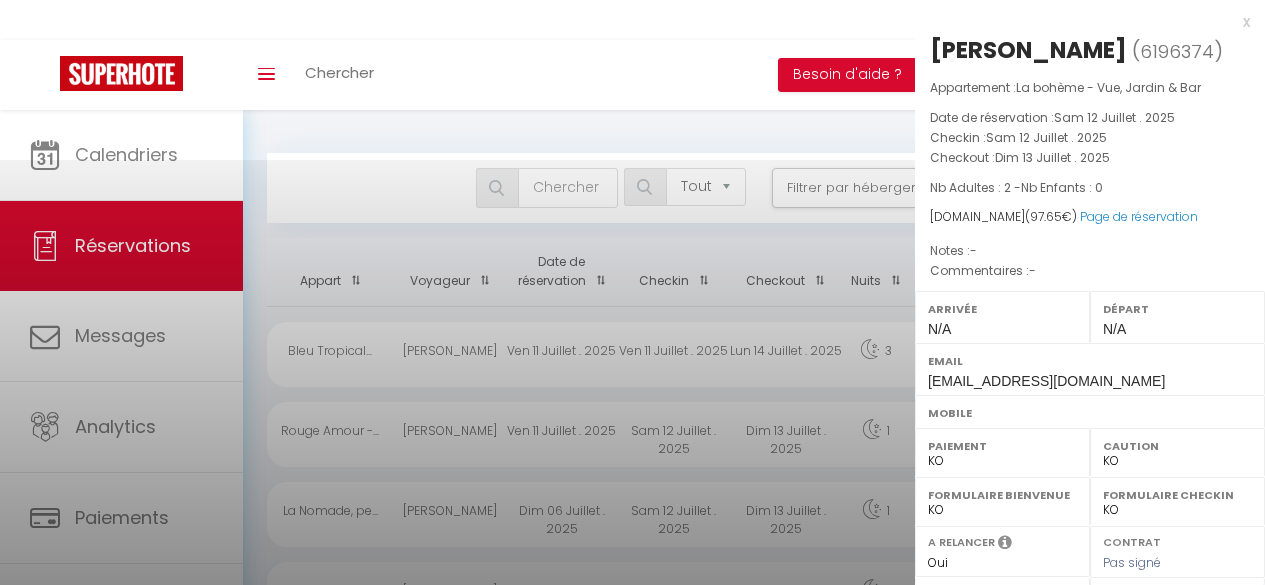 select on "not_cancelled" 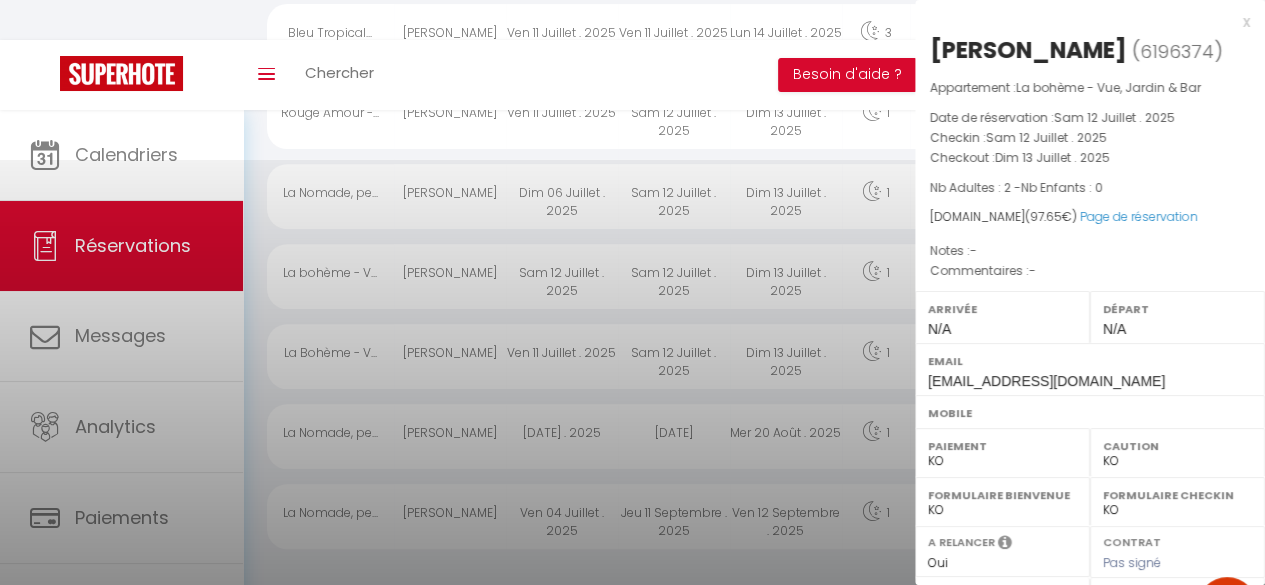 scroll, scrollTop: 0, scrollLeft: 0, axis: both 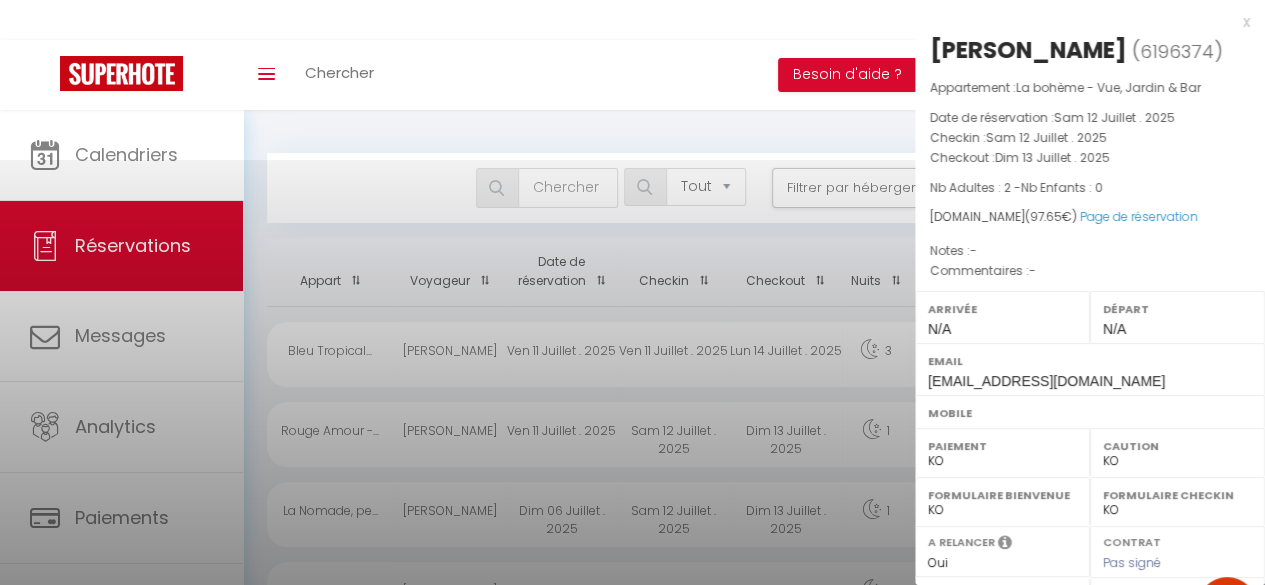 click on "Toggle menubar     Chercher   BUTTON
Besoin d'aide ?
[PERSON_NAME]        Équipe" at bounding box center [697, 75] 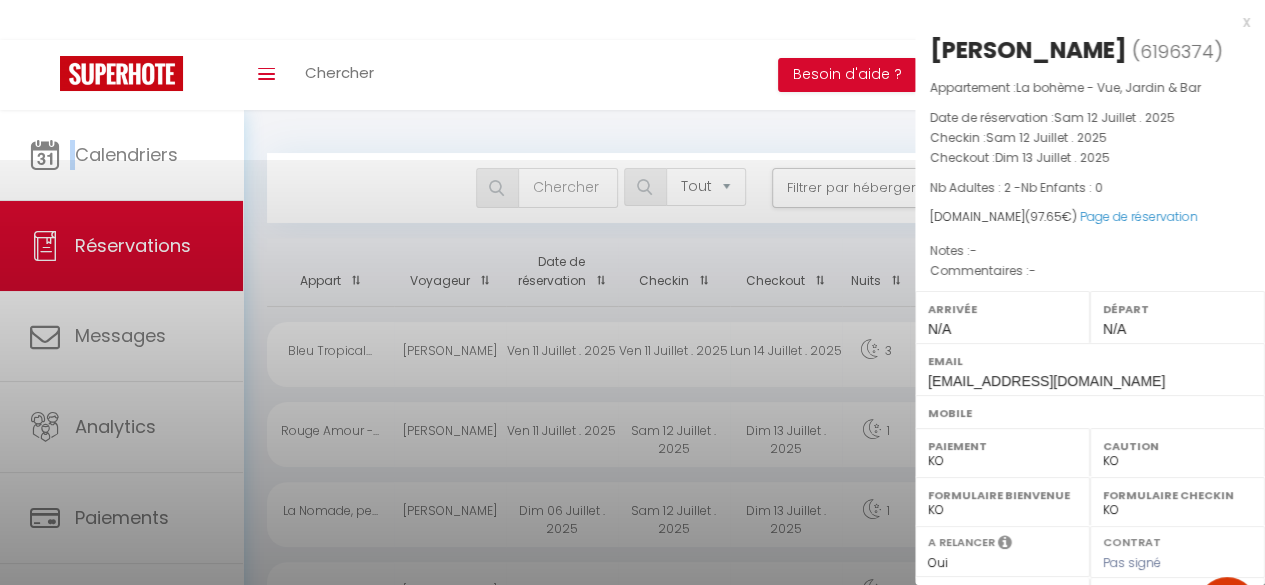 click on "Toggle menubar     Chercher   BUTTON
Besoin d'aide ?
[PERSON_NAME]        Équipe" at bounding box center (697, 75) 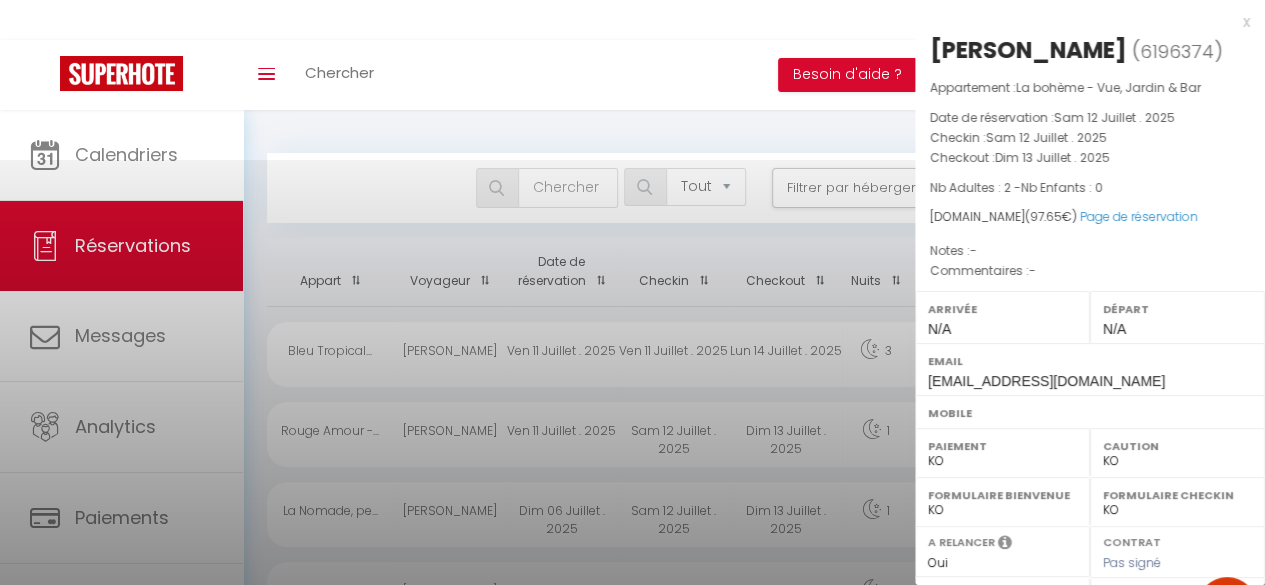 click on "Désactiver la SEObar" at bounding box center (632, 1146) 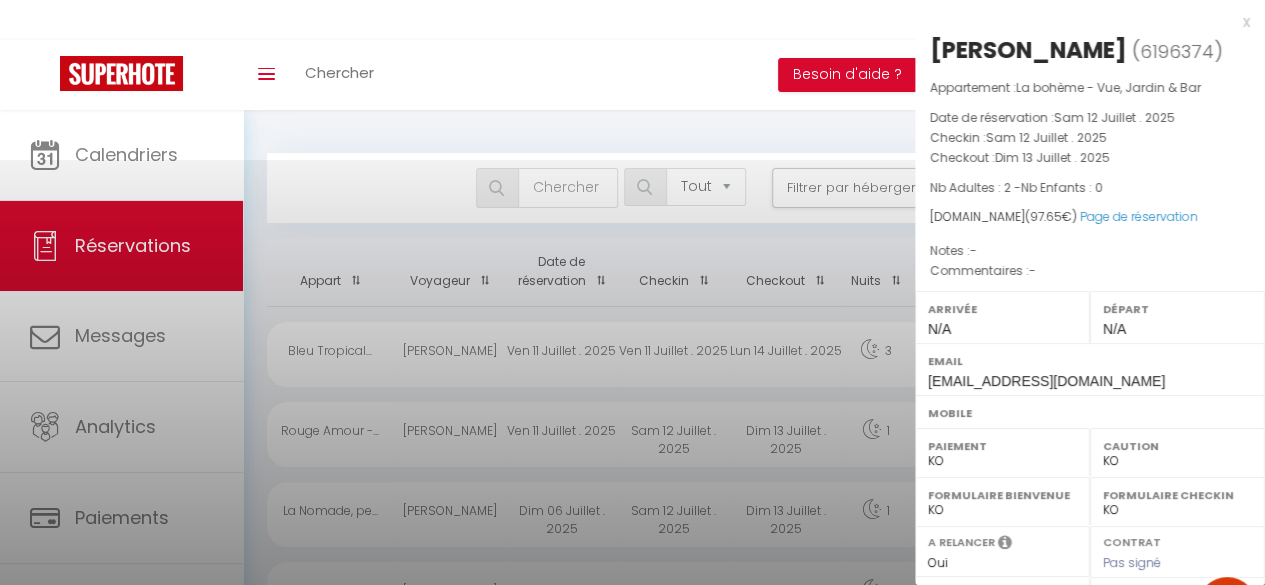 click on "Toggle menubar     Chercher   BUTTON
Besoin d'aide ?
[PERSON_NAME]        Équipe" at bounding box center [697, 75] 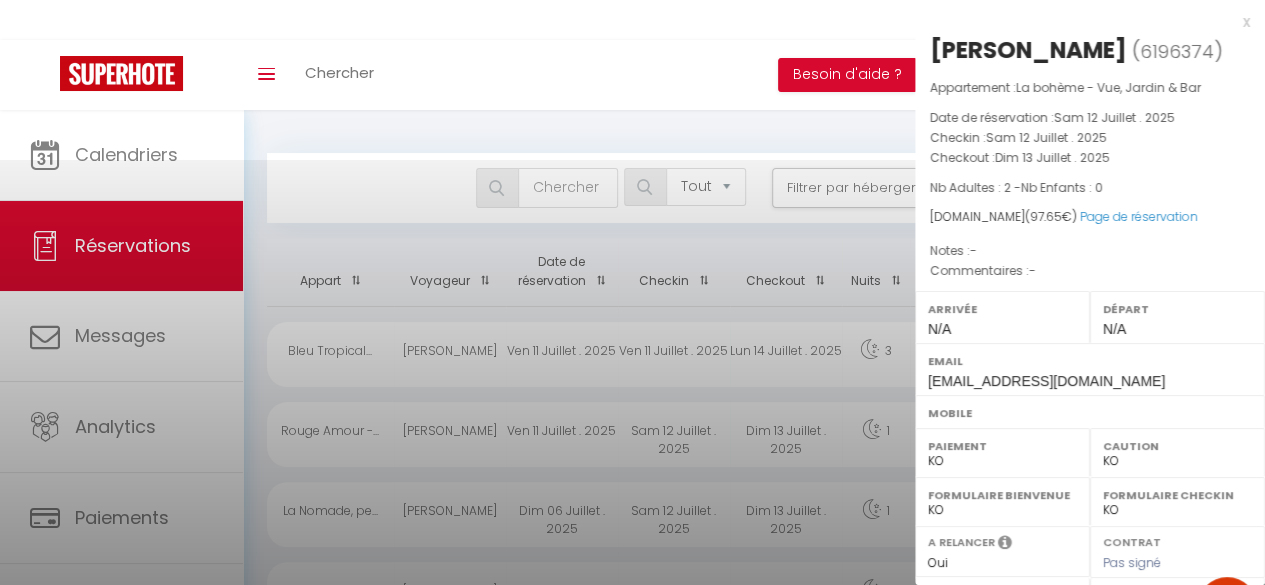 scroll, scrollTop: 322, scrollLeft: 0, axis: vertical 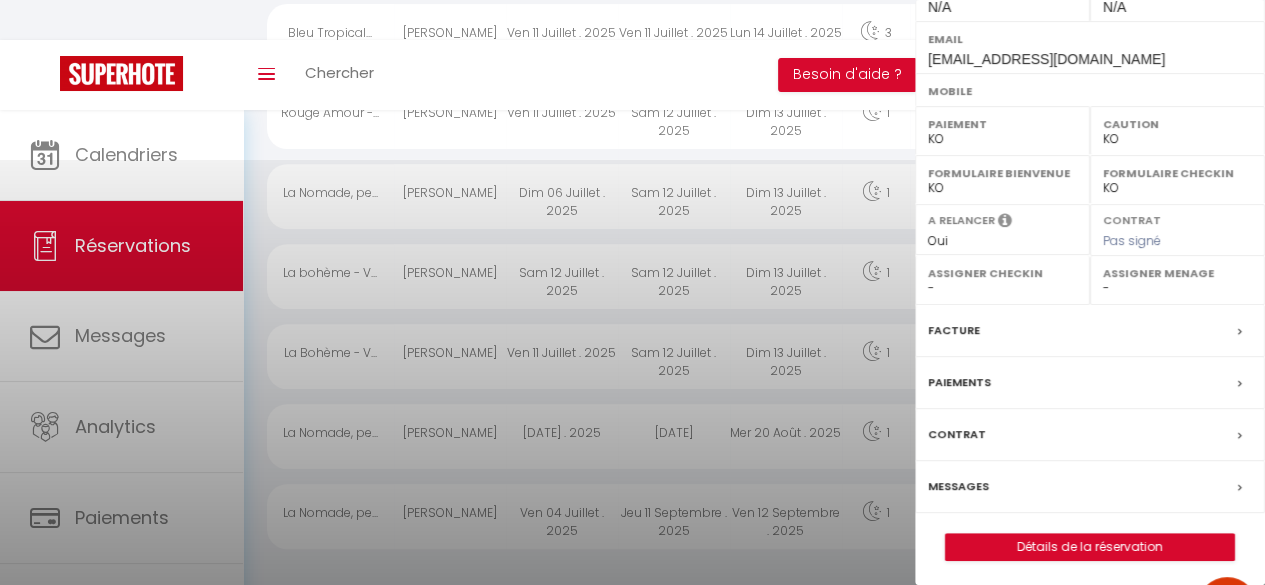 click at bounding box center [632, 452] 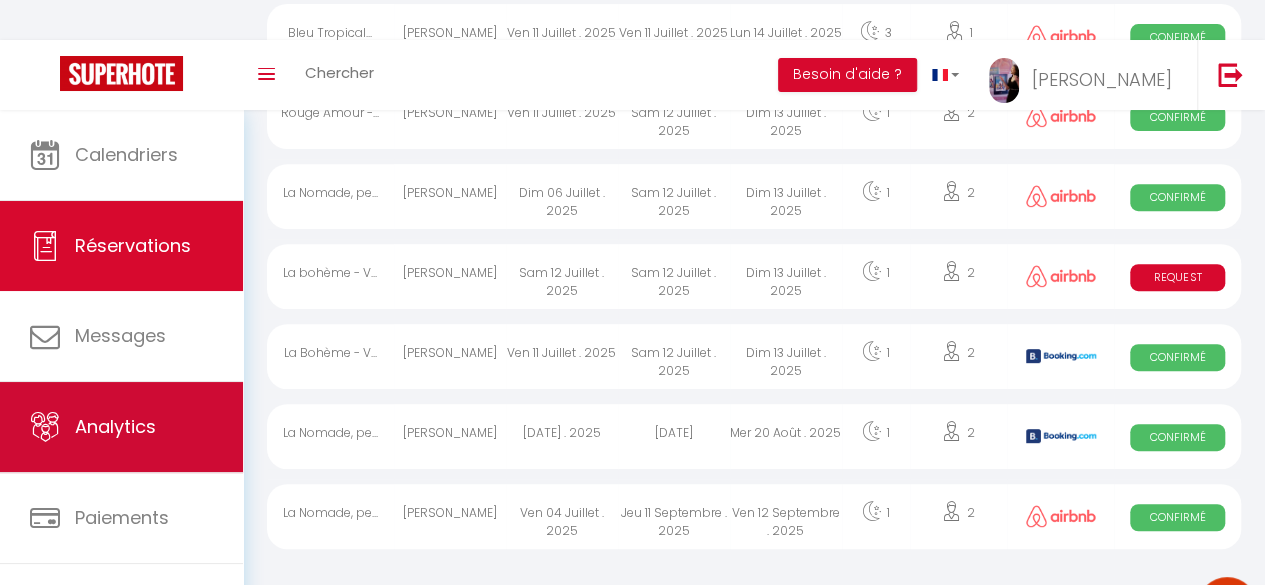 scroll, scrollTop: 115, scrollLeft: 0, axis: vertical 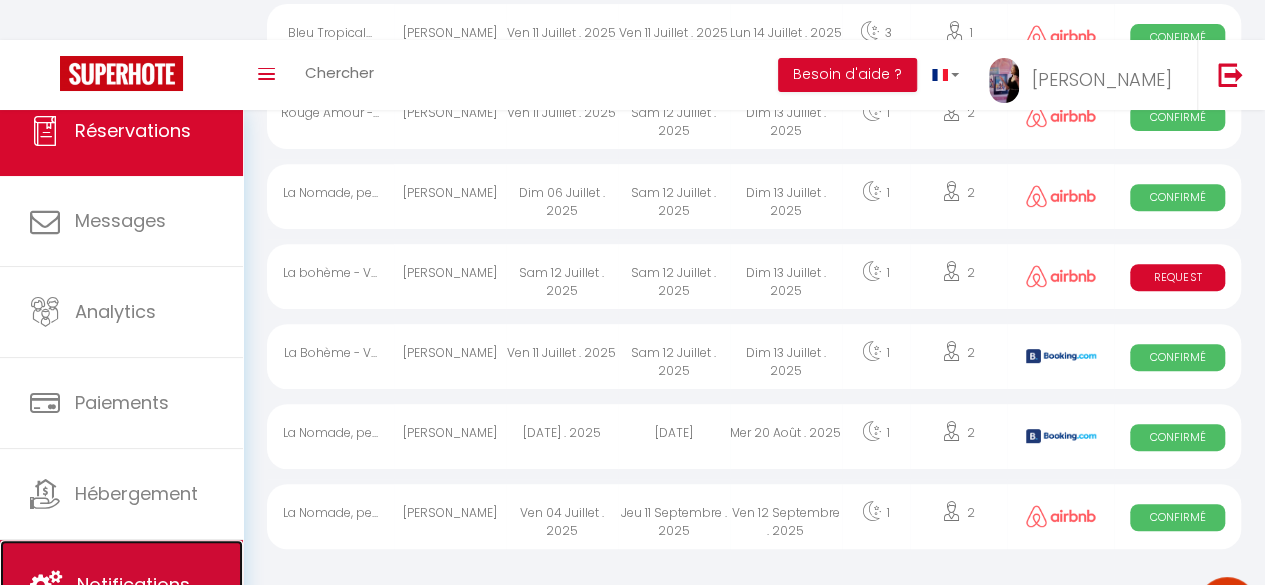 click on "Notifications" at bounding box center [121, 585] 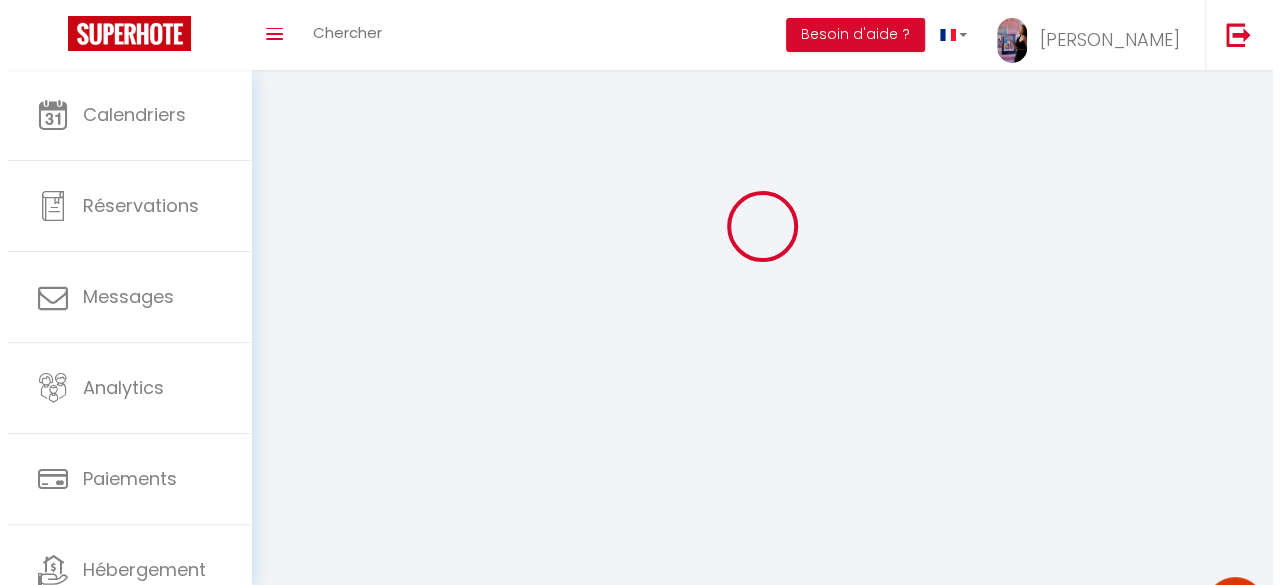 scroll, scrollTop: 842, scrollLeft: 0, axis: vertical 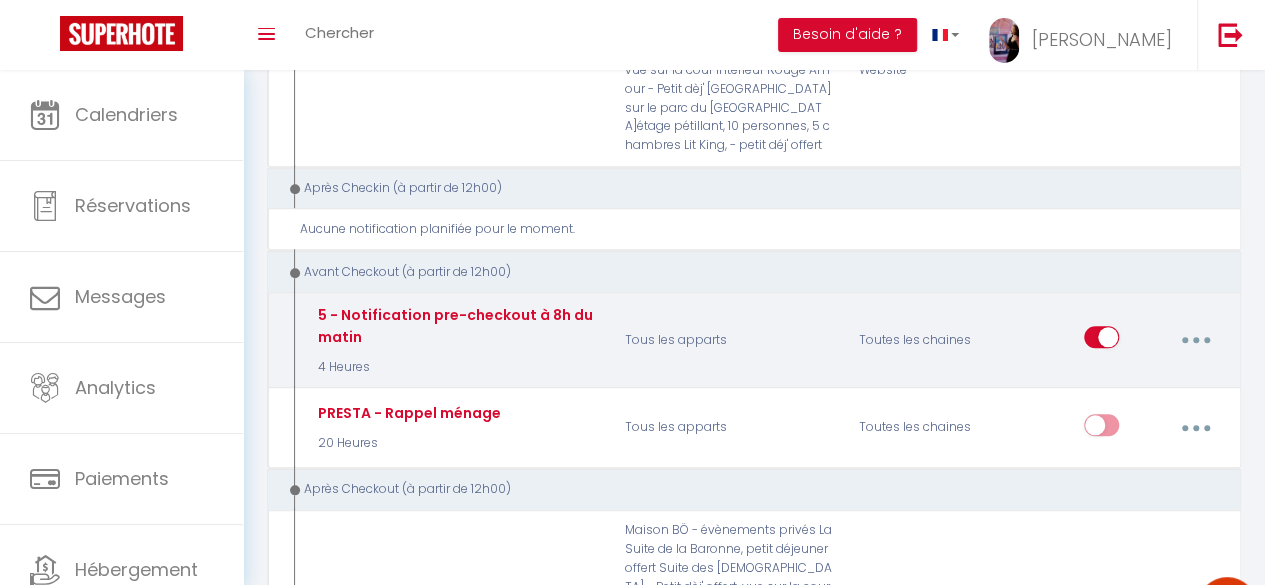 click at bounding box center [1195, 340] 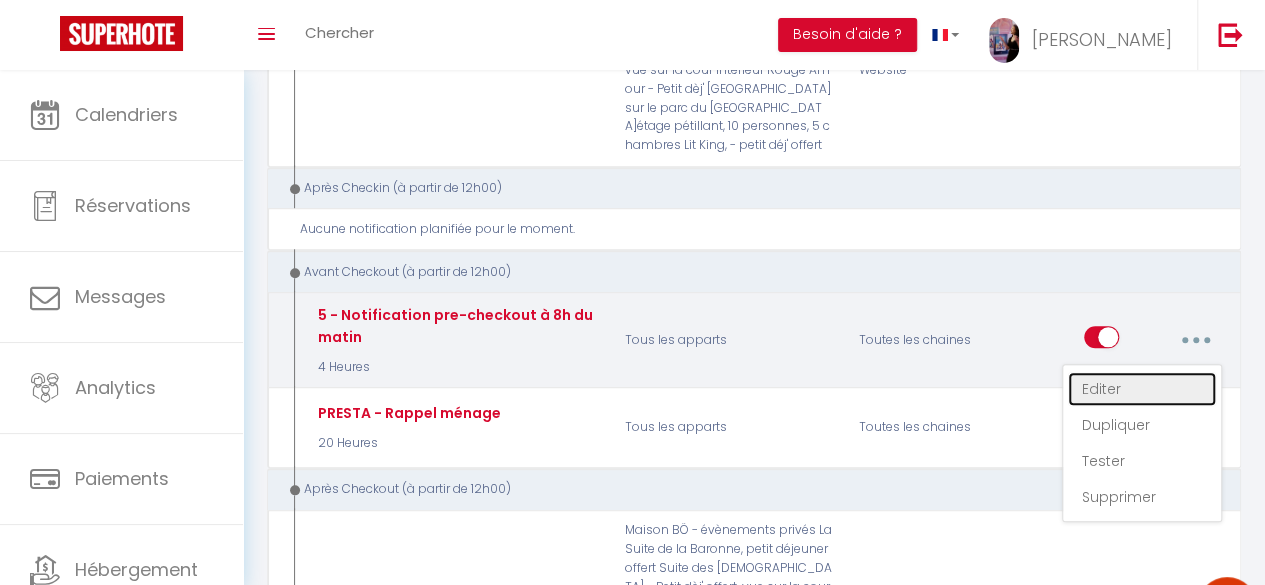 click on "Editer" at bounding box center (1142, 389) 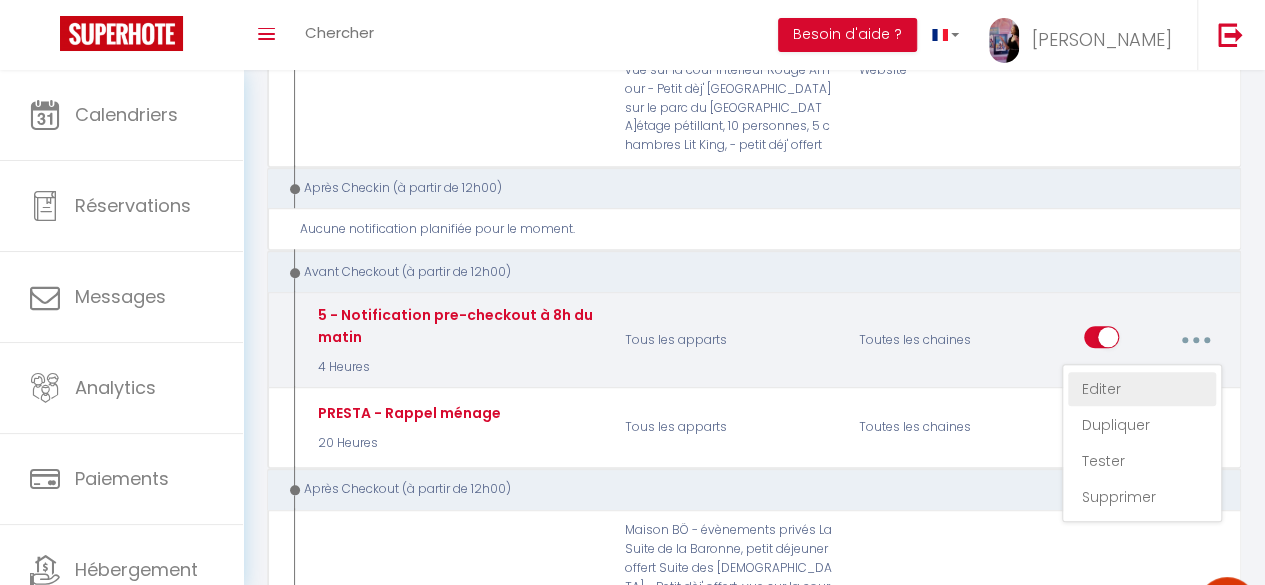 type on "5 - Notification pre-checkout à 8h du matin" 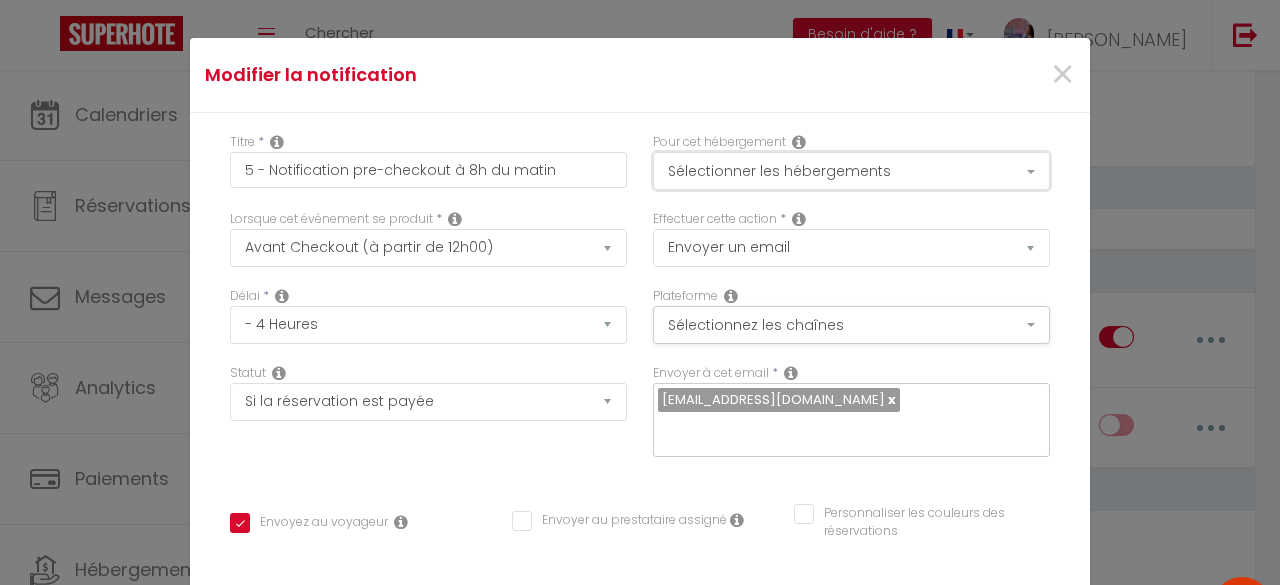 click on "Sélectionner les hébergements" at bounding box center (851, 171) 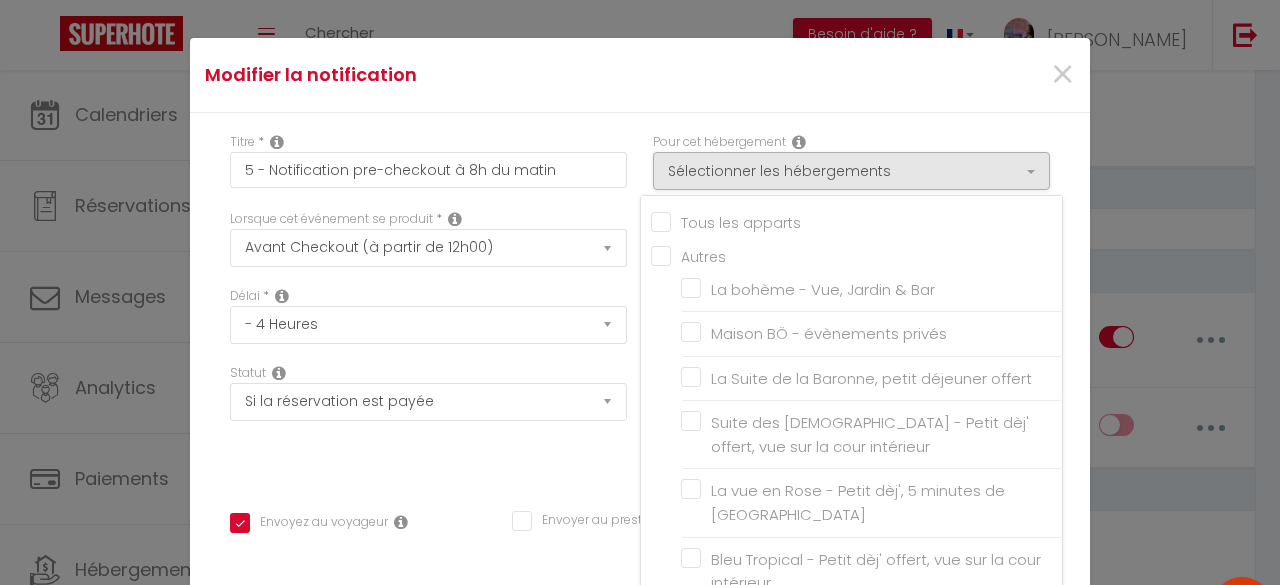click on "Tous les apparts" at bounding box center (856, 221) 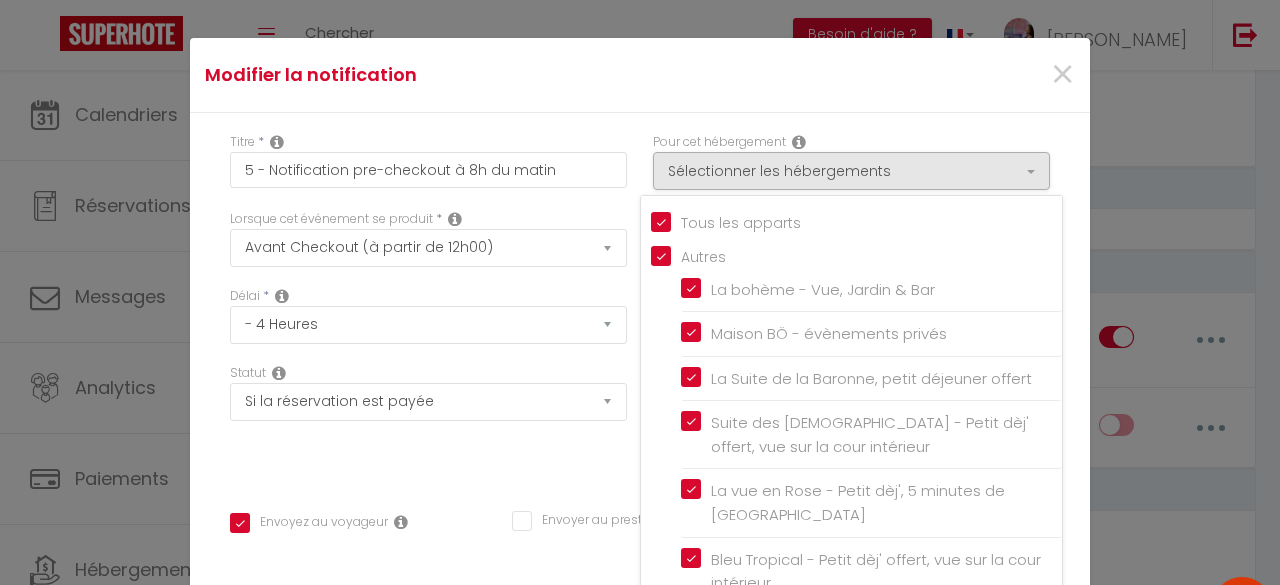 checkbox on "true" 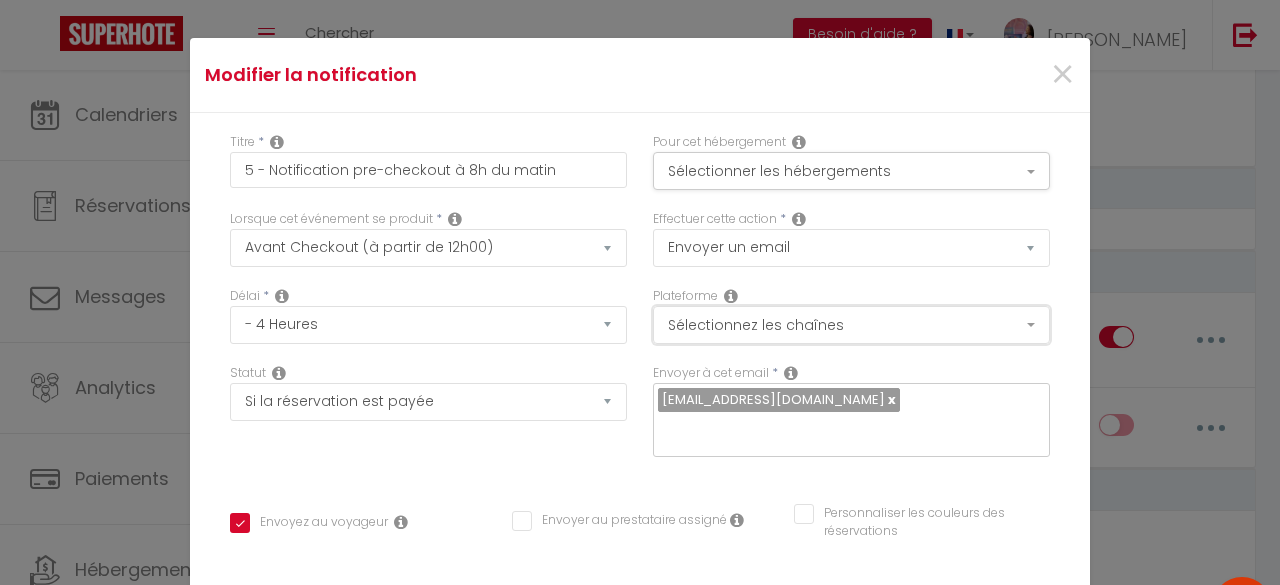 click on "Sélectionnez les chaînes" at bounding box center [851, 325] 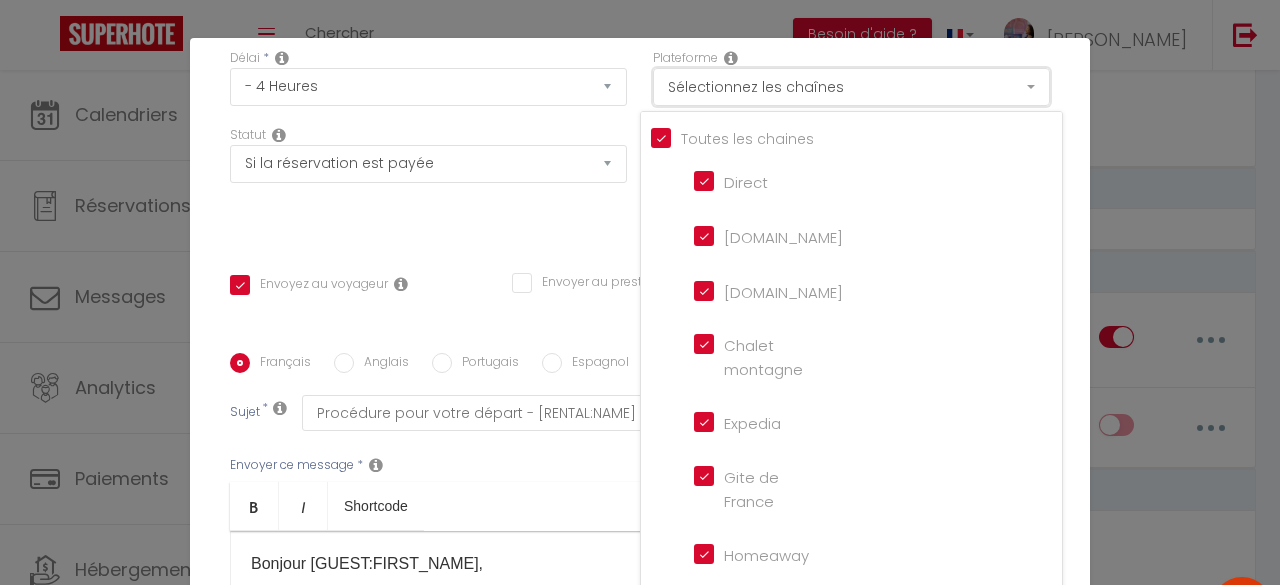 scroll, scrollTop: 240, scrollLeft: 0, axis: vertical 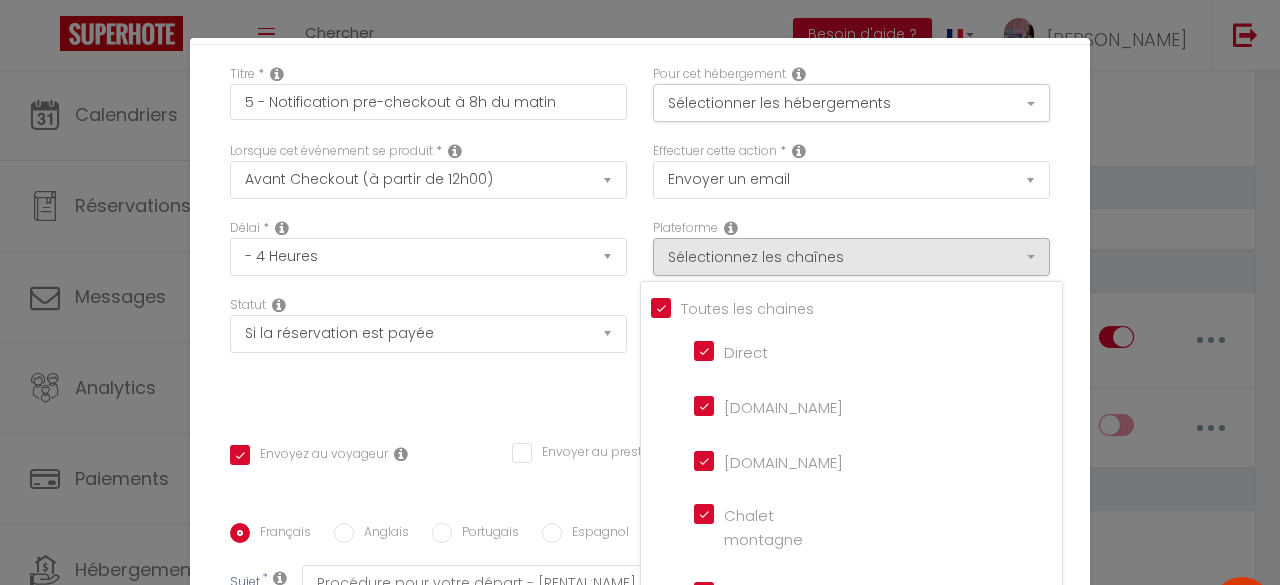click on "Effectuer cette action   *     Envoyer un email   Envoyer un SMS   Envoyer une notification push" at bounding box center (851, 180) 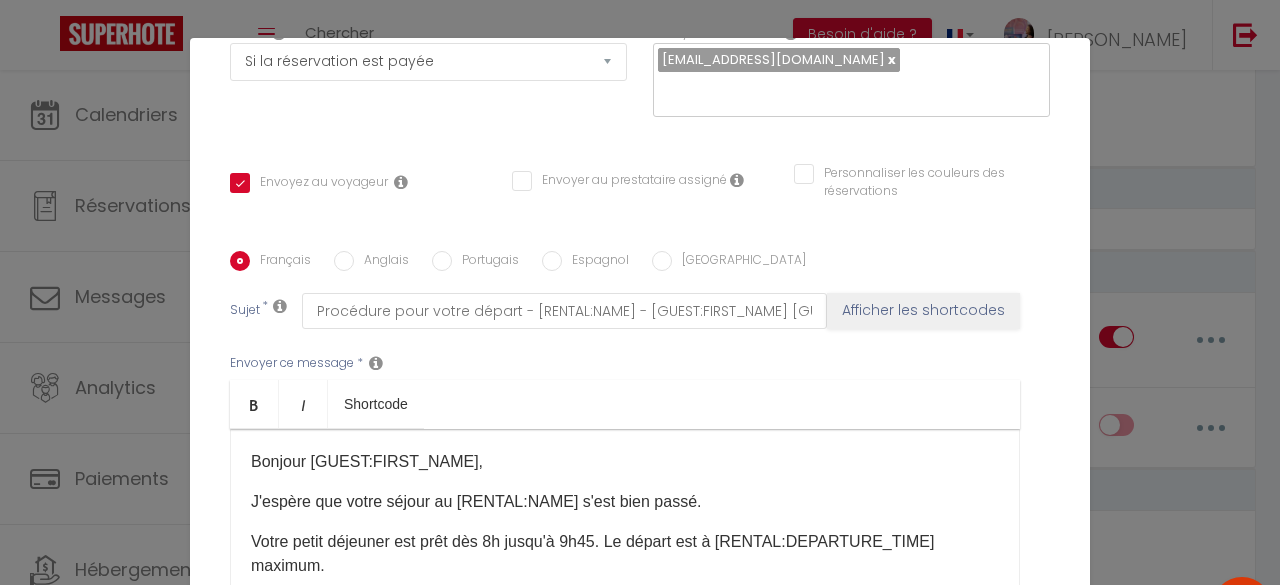 scroll, scrollTop: 504, scrollLeft: 0, axis: vertical 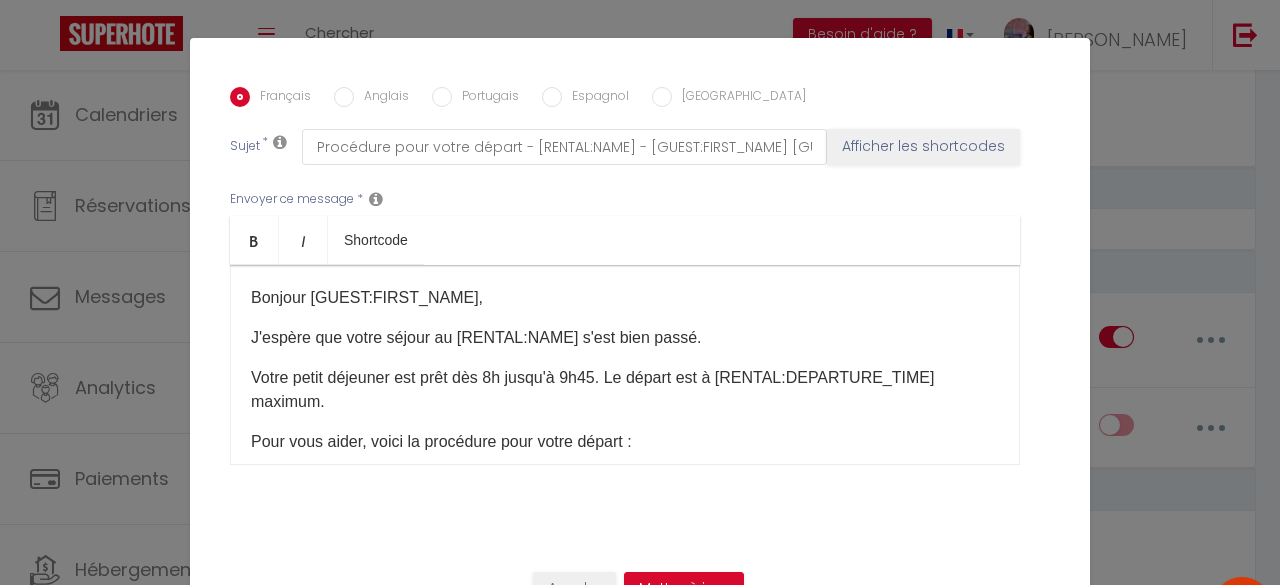 click on "Votre petit déjeuner est prêt dès 8h jusqu'à 9h45. ​Le départ est à [RENTAL:DEPARTURE_TIME] maximum." at bounding box center (625, 390) 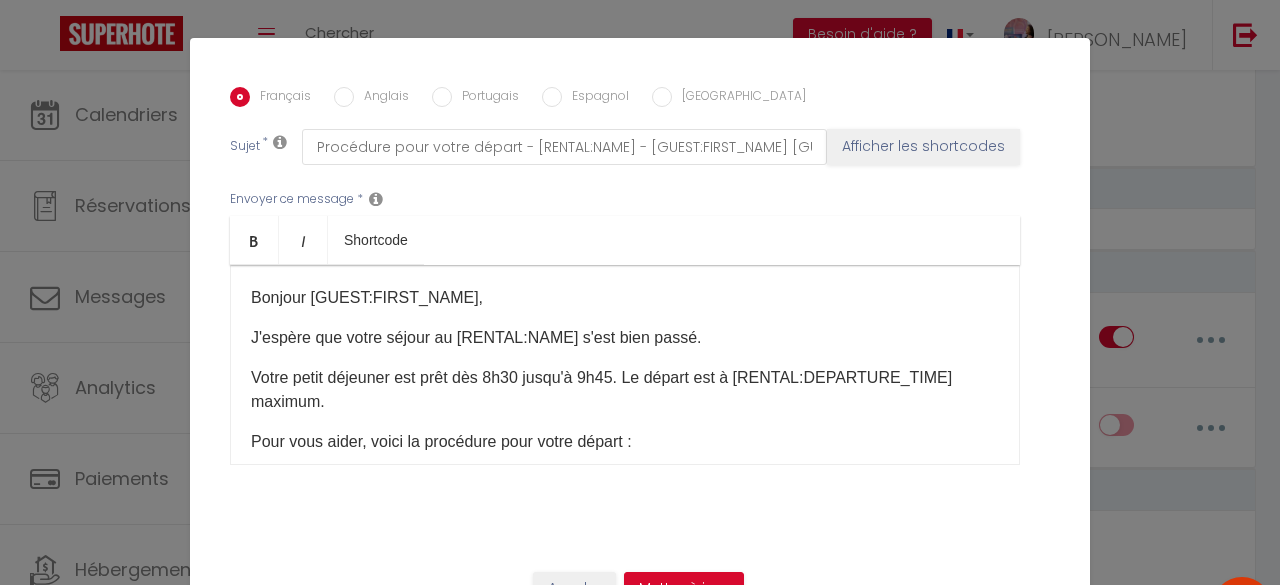 scroll, scrollTop: 189, scrollLeft: 0, axis: vertical 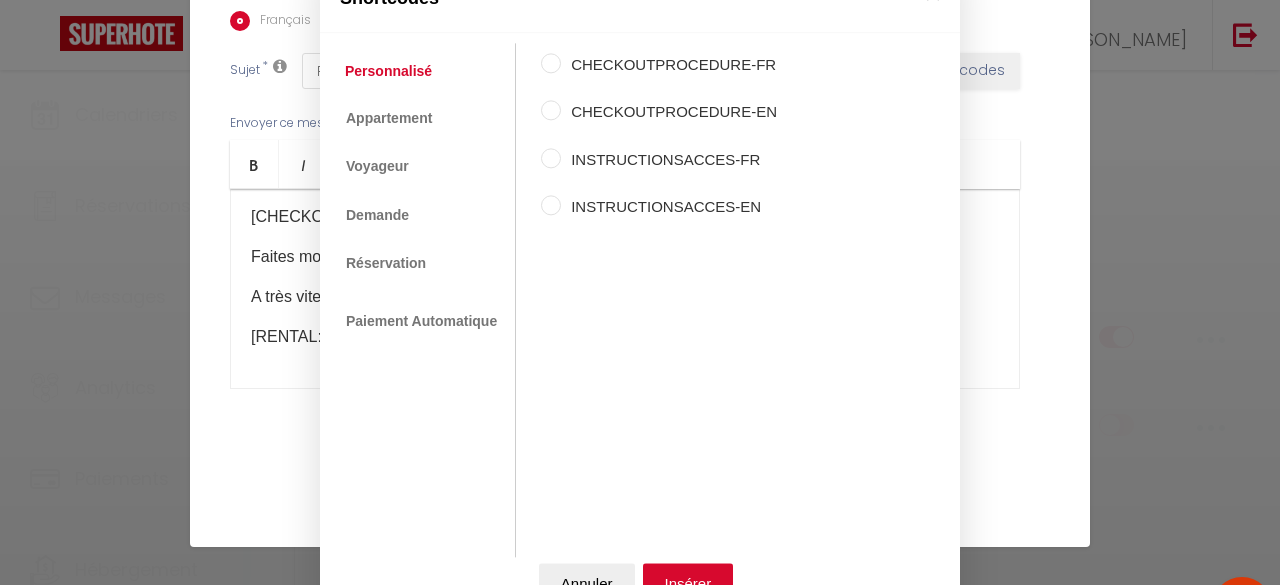 click on "Coaching SuperHote ce soir à 18h00, pour participer:  [URL][DOMAIN_NAME][SECURITY_DATA]   ×     Toggle navigation       Toggle Search     Toggle menubar     Chercher   BUTTON
Besoin d'aide ?
[PERSON_NAME]        Équipe     Résultat de la recherche   Aucun résultat     Calendriers     Réservations     Messages     Analytics      Paiements     Hébergement     Notifications                 Résultat de la recherche   Id   Appart   Voyageur    Checkin   Checkout   Nuits   Pers.   Plateforme   Statut     Résultat de la recherche   Aucun résultat          Notifications
Actions
Nouvelle Notification    Exporter    Importer    Tous les apparts    La bohème - Vue, [GEOGRAPHIC_DATA] Maison BÖ - évènements privés La Suite de la Baronne, petit déjeuner offert Suite des [DEMOGRAPHIC_DATA] - Petit dèj' offert, vue sur la cour intérieur         Notifications" at bounding box center [640, 1482] 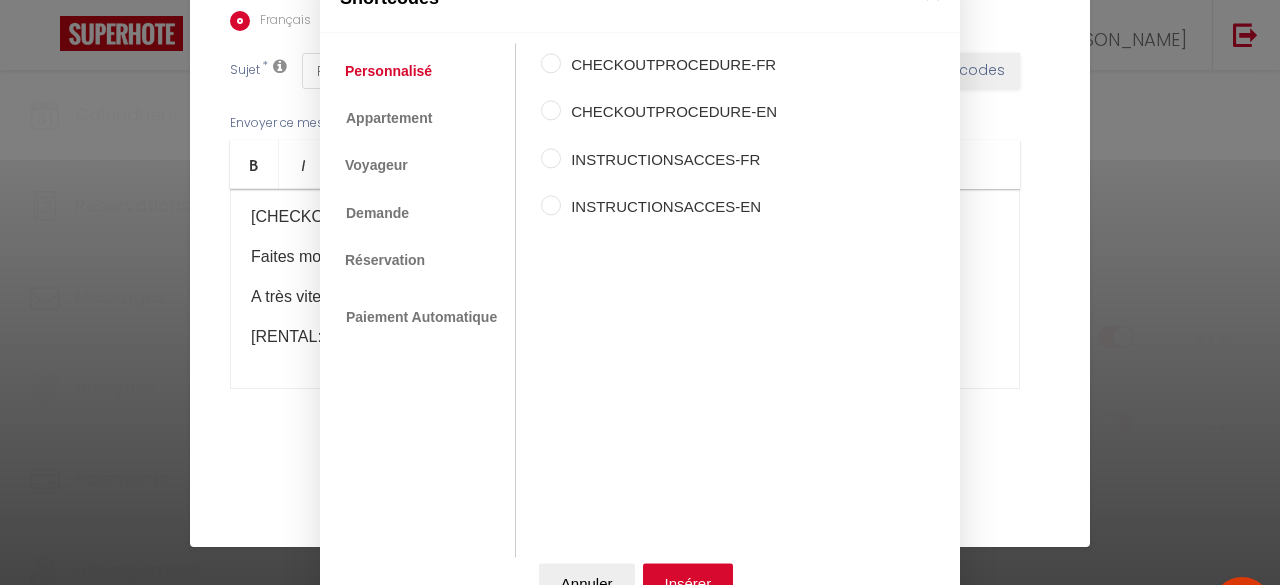 click on "Shortcodes
Personnalisé
Appartement
Voyageur
Demande
Réservation
Lien De Paiement
Paiement Automatique
CHECKOUTPROCEDURE-FR CHECKOUTPROCEDURE-EN INSTRUCTIONSACCES-FR INSTRUCTIONSACCES-EN
Nom du voyageur Prénom du voyageur Nom du famille du voyageur Email du voyageur Téléphone du voyageur Ville du voyageur Pays du voyageur Adresse du voyageur
Formulaire Bienvenue Formulaire Checkin Nom de l'appart Prénom de l'hôte de location Nom de famille de l'hôte de location Email de l'appart Téléphone de l'appart Adresse de l'appart Code postal Ville de l'appart Pays de l'appart Heure d'arrivée de la location" at bounding box center (640, 292) 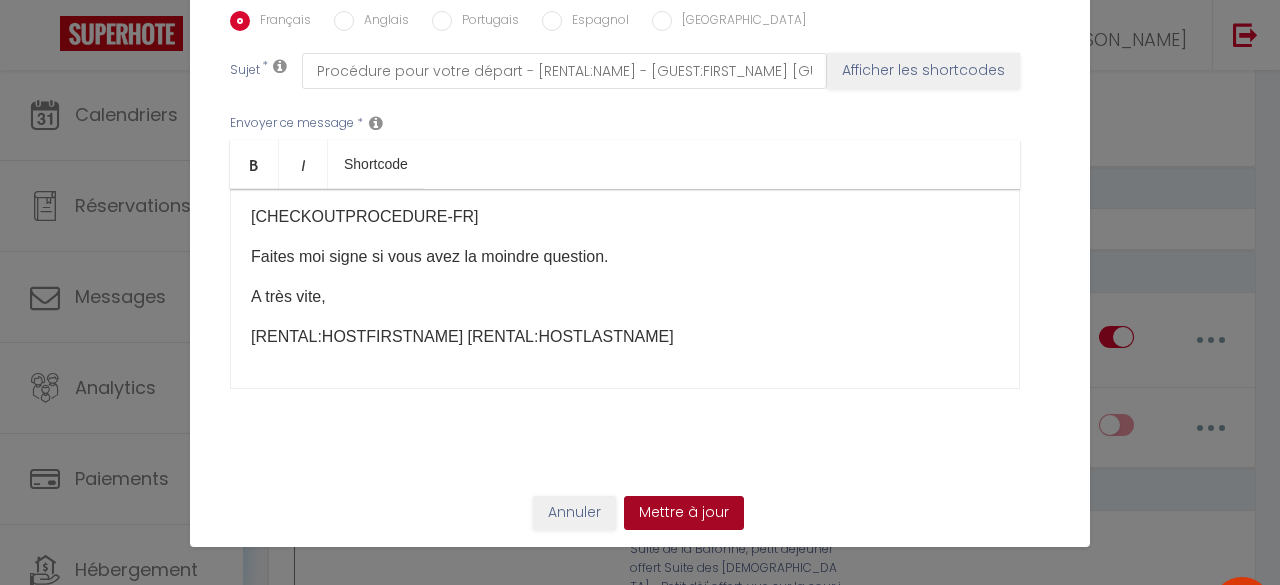 click on "Mettre à jour" at bounding box center (684, 513) 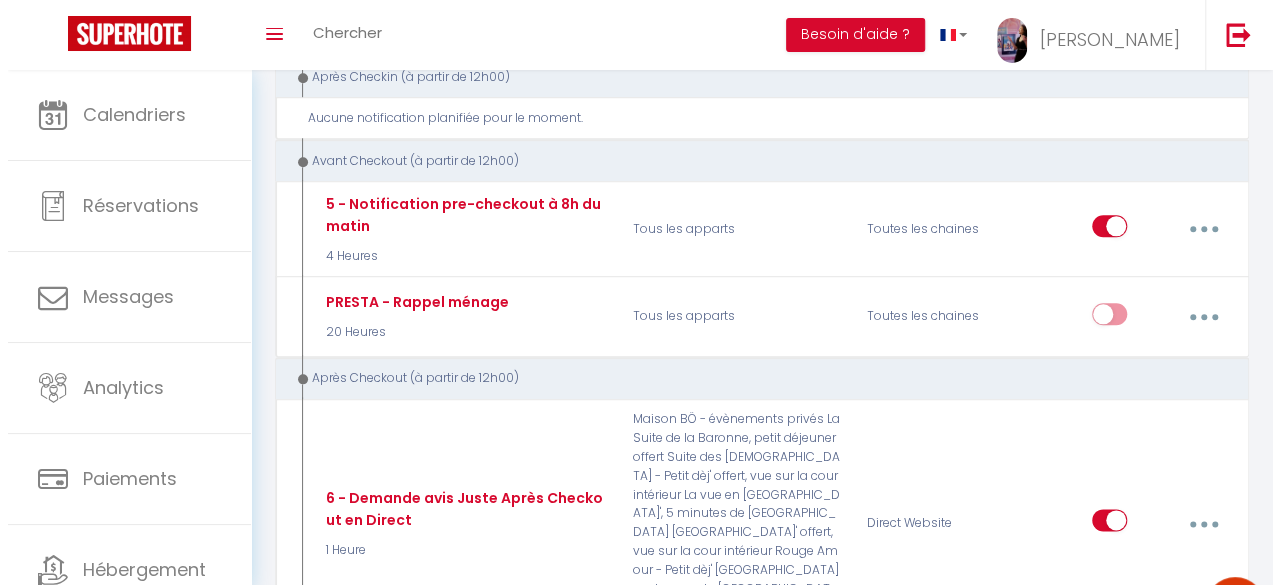 scroll, scrollTop: 984, scrollLeft: 0, axis: vertical 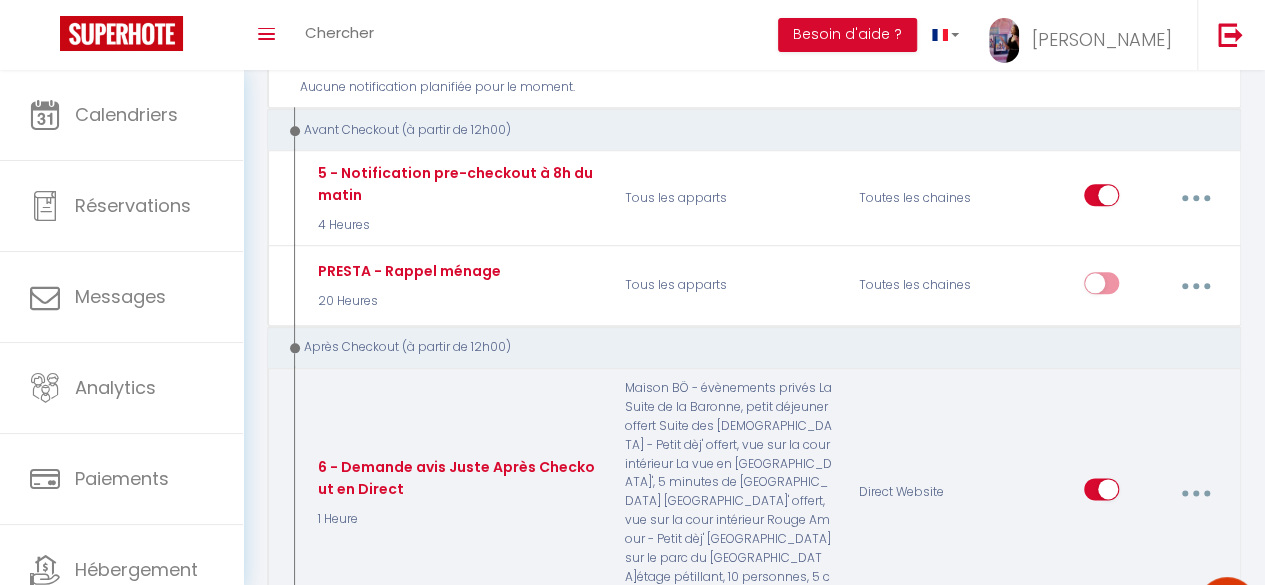 click at bounding box center (1196, 493) 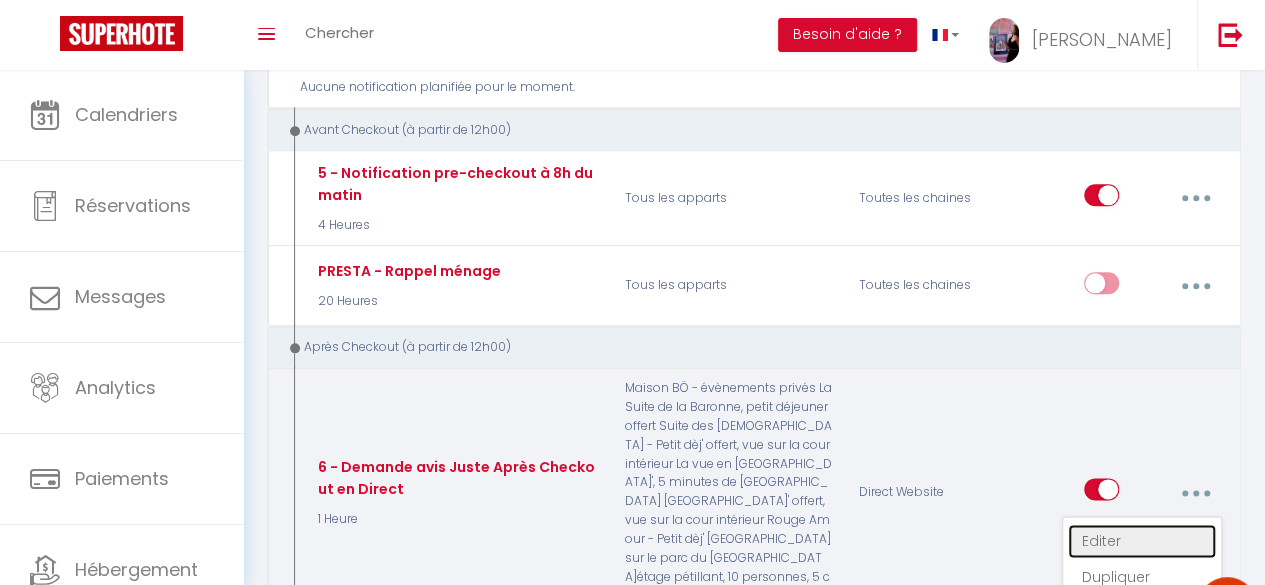 click on "Editer" at bounding box center [1142, 541] 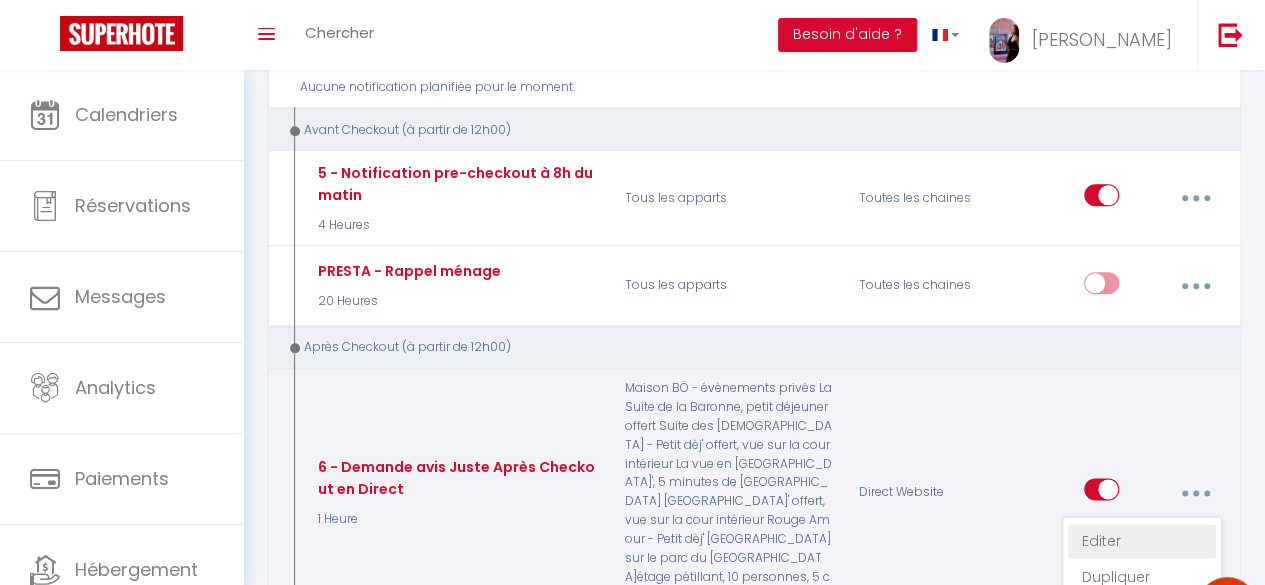 type on "6 - Demande avis Juste Après Checkout en Direct" 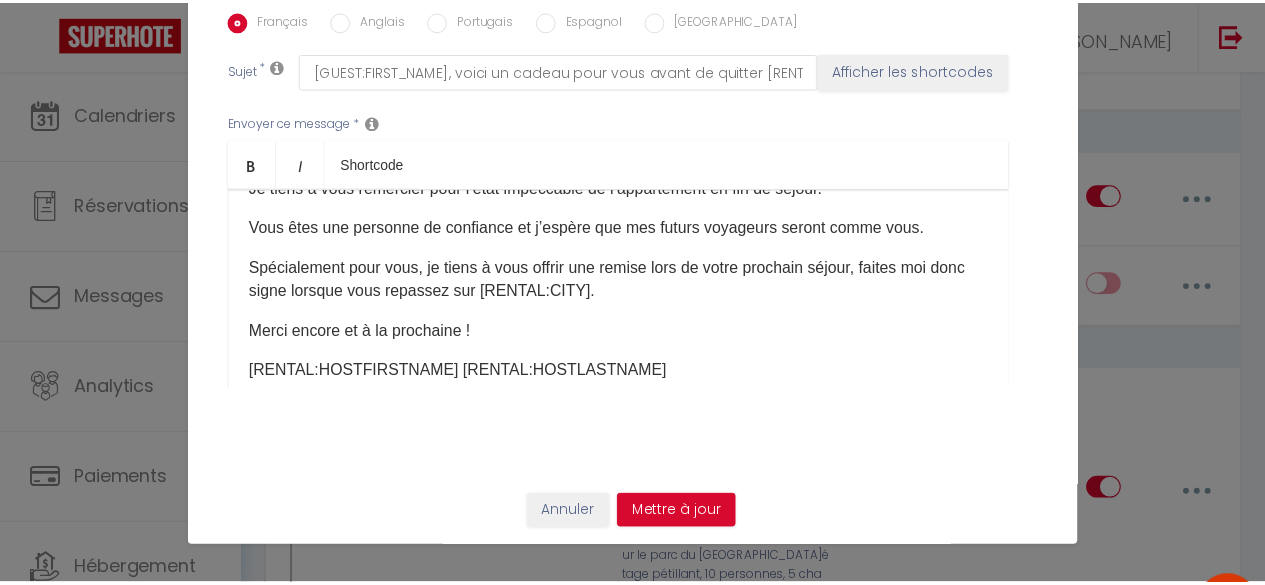 scroll, scrollTop: 115, scrollLeft: 0, axis: vertical 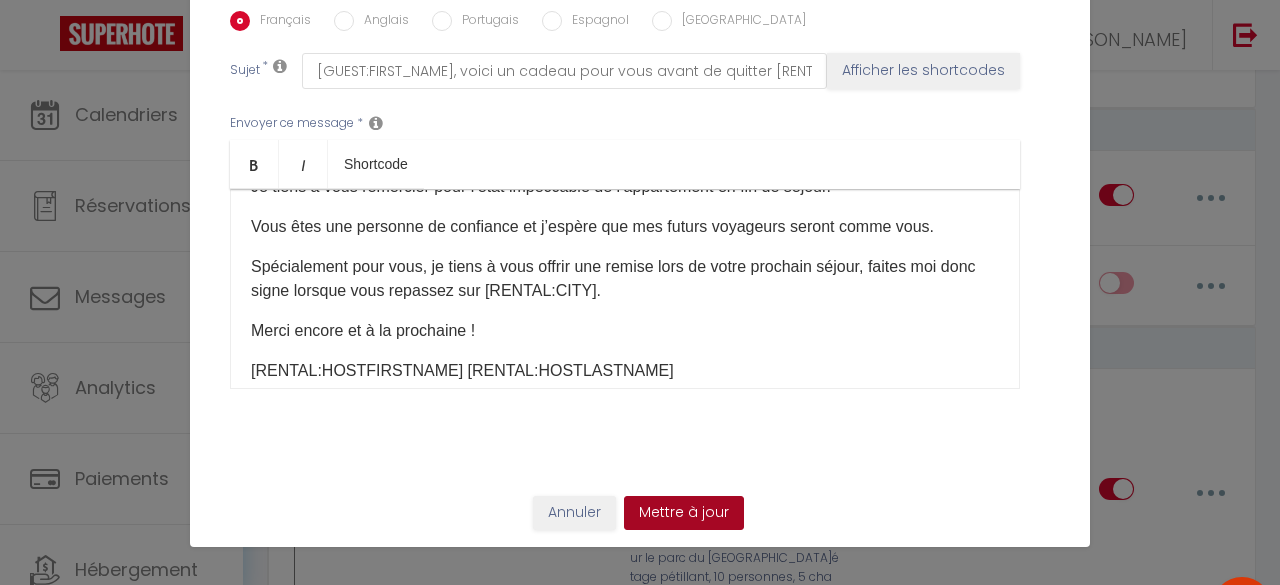 click on "Mettre à jour" at bounding box center (684, 513) 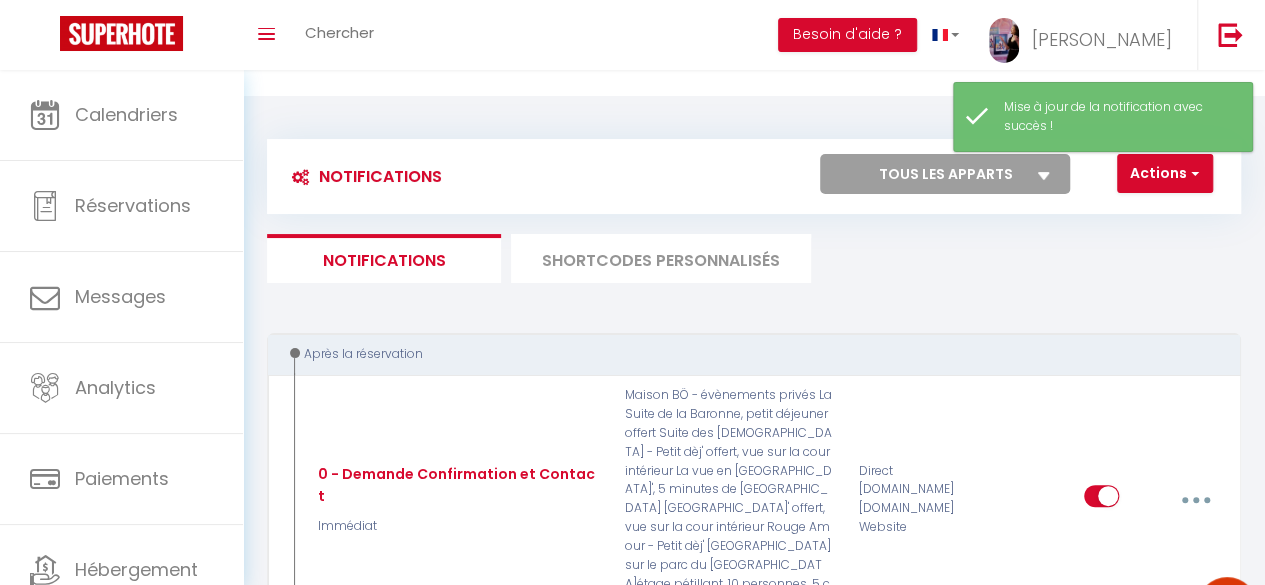 scroll, scrollTop: 0, scrollLeft: 0, axis: both 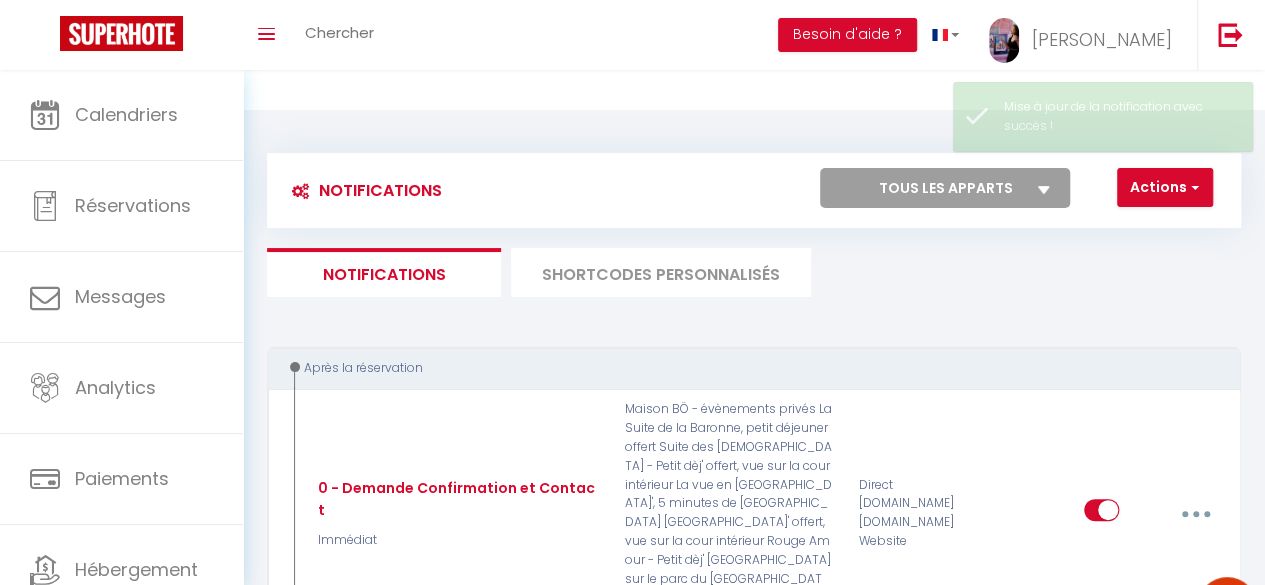 click on "SHORTCODES PERSONNALISÉS" at bounding box center (661, 272) 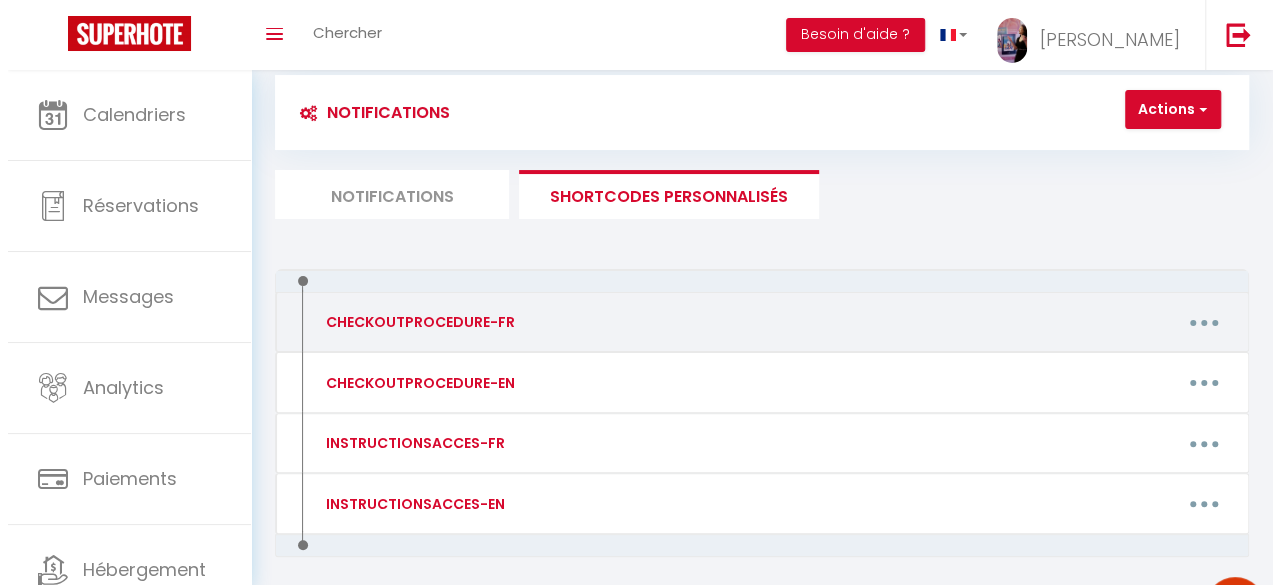 scroll, scrollTop: 154, scrollLeft: 0, axis: vertical 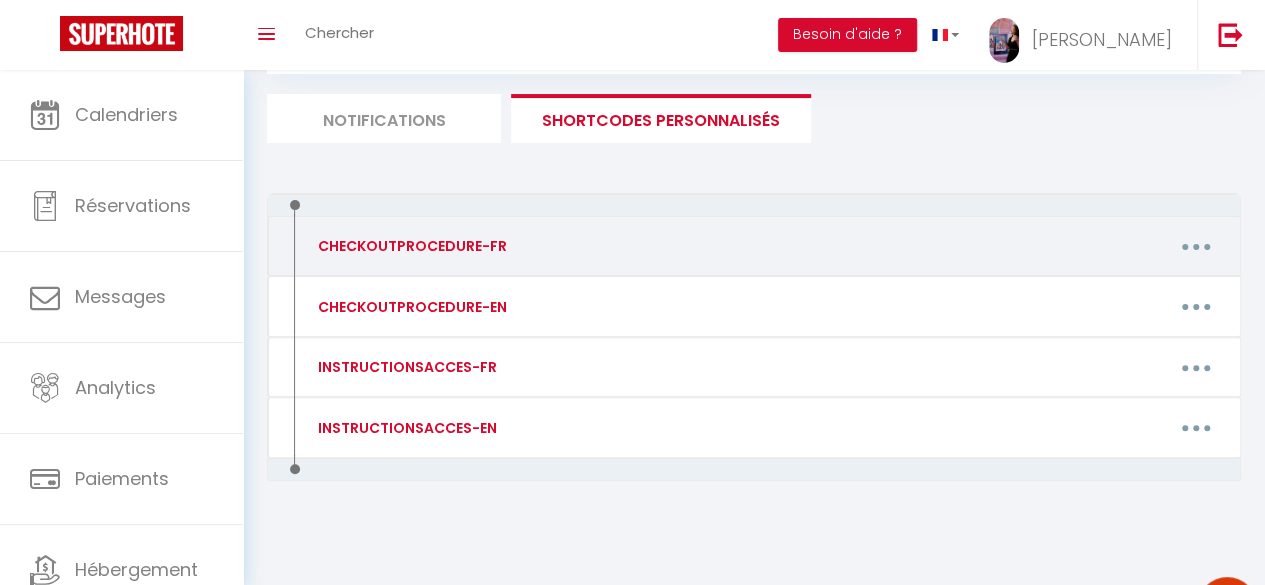 click at bounding box center [1196, 247] 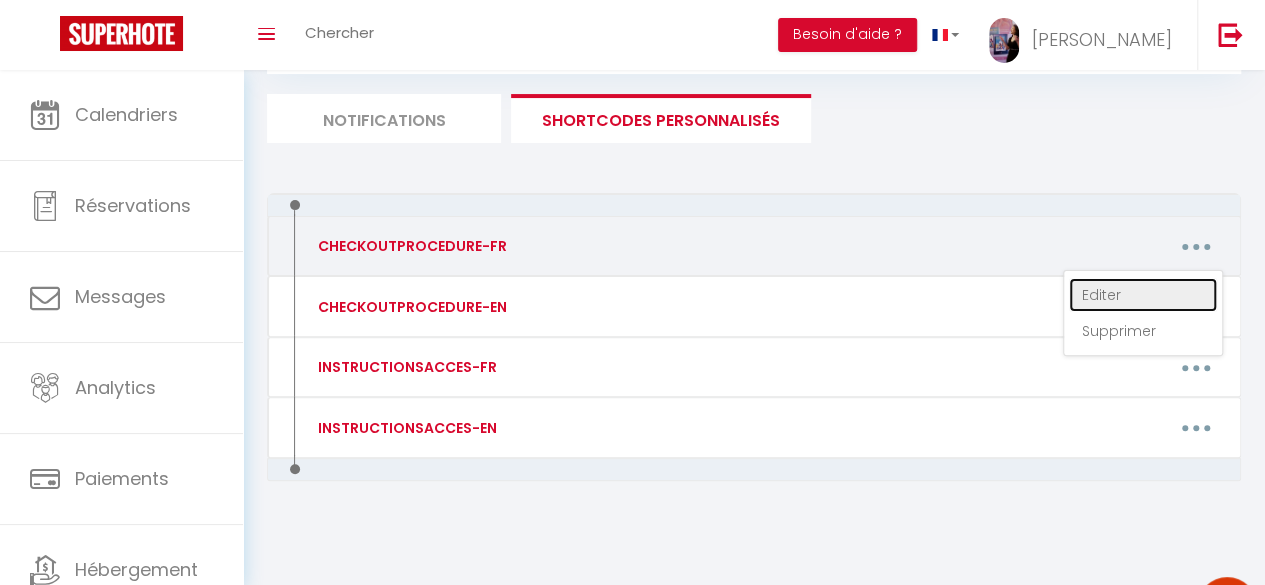 click on "Editer" at bounding box center (1143, 295) 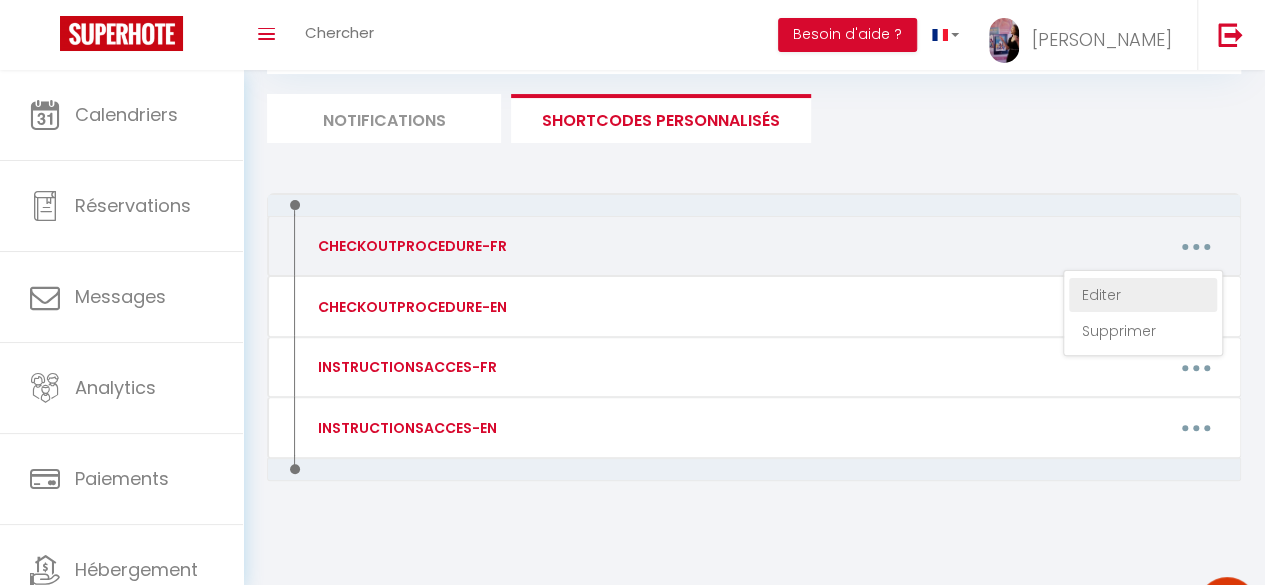 type on "CHECKOUTPROCEDURE-FR" 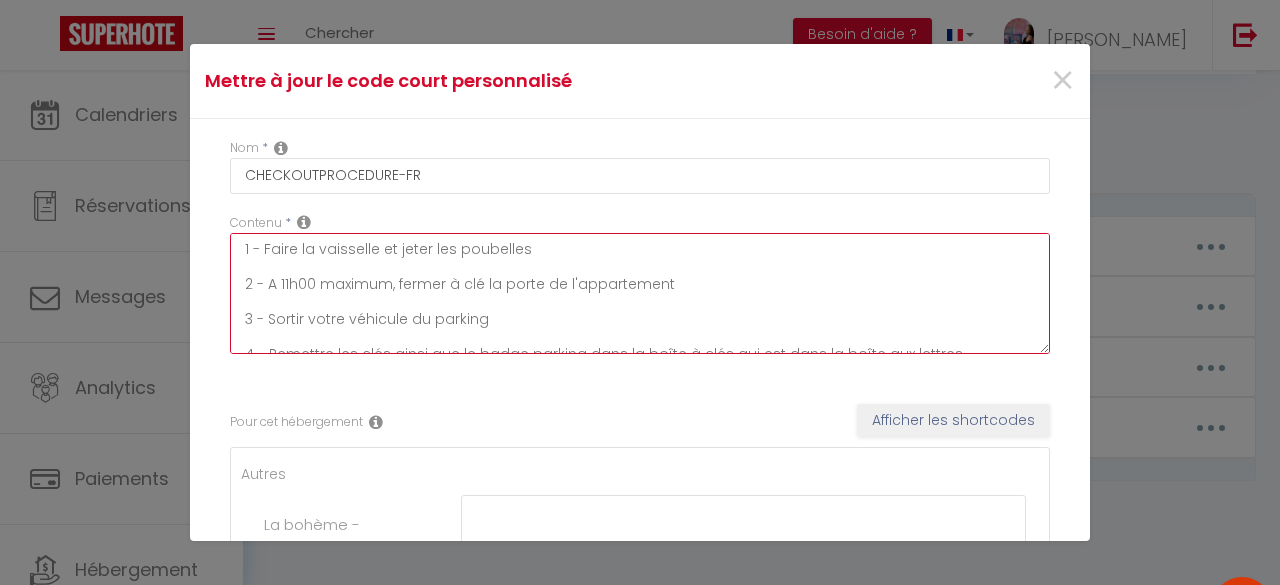 drag, startPoint x: 530, startPoint y: 247, endPoint x: 234, endPoint y: 256, distance: 296.13678 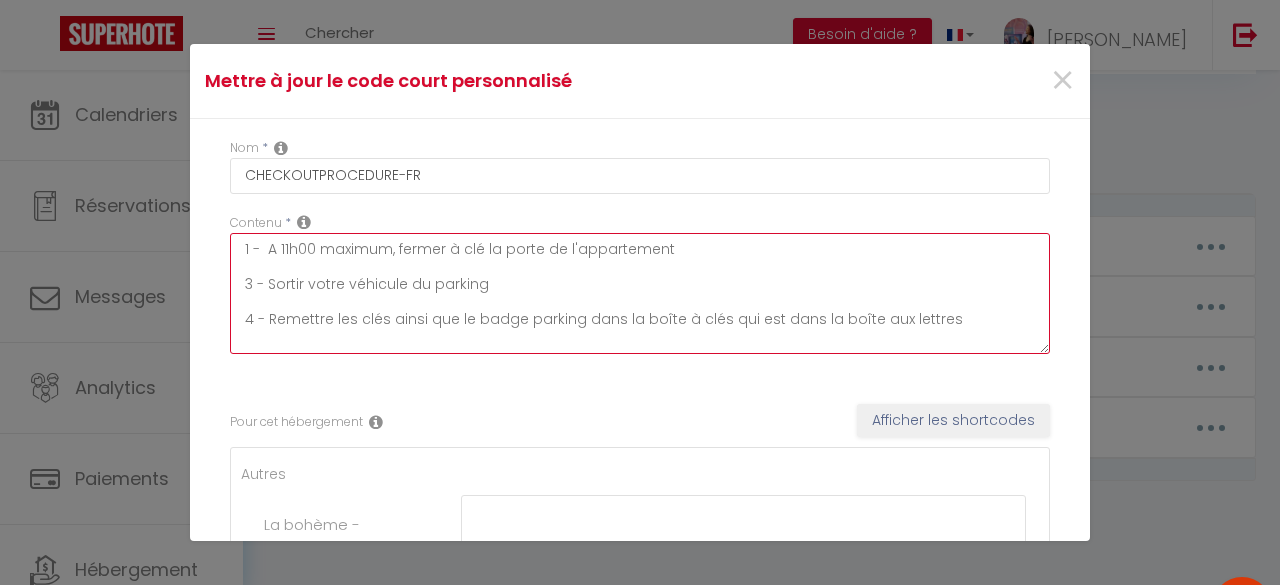 click on "1 -  A 11h00 maximum, fermer à clé la porte de l'appartement
3 - Sortir votre véhicule du parking
4 - Remettre les clés ainsi que le badge parking dans la boîte à clés qui est dans la boîte aux lettres" at bounding box center [640, 293] 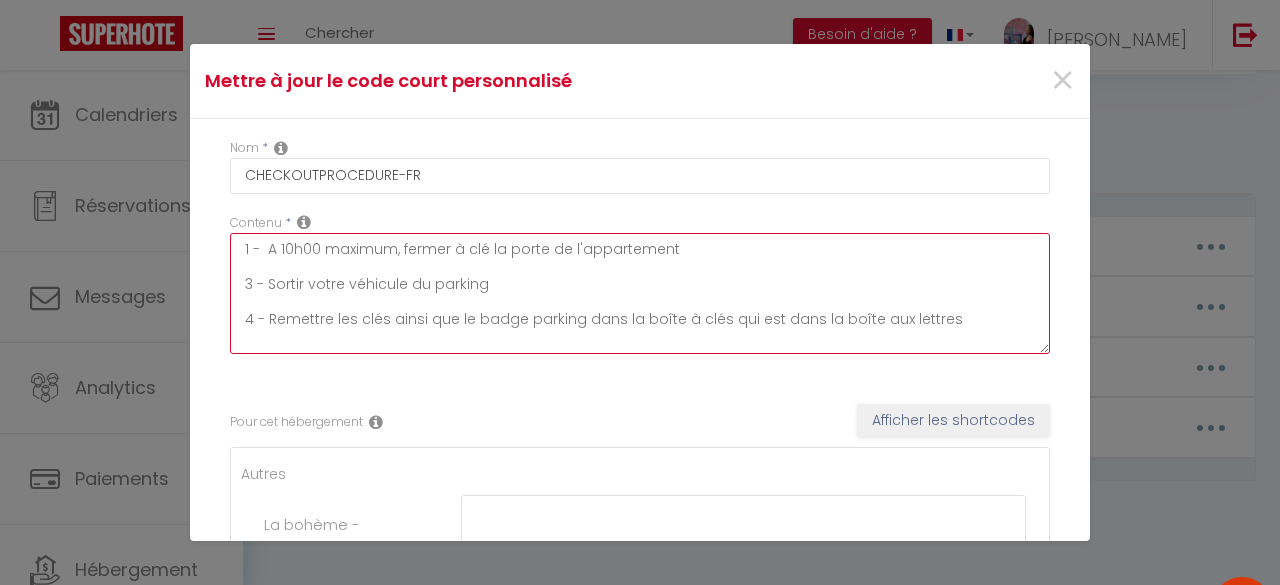 click on "1 -  A 10h00 maximum, fermer à clé la porte de l'appartement
3 - Sortir votre véhicule du parking
4 - Remettre les clés ainsi que le badge parking dans la boîte à clés qui est dans la boîte aux lettres" at bounding box center (640, 293) 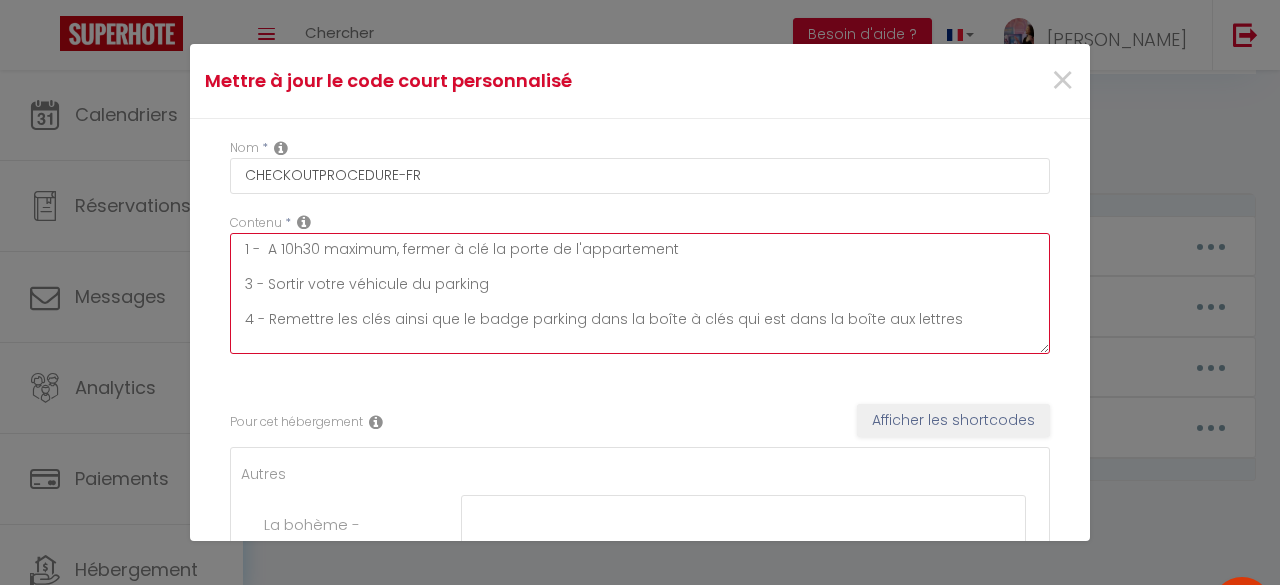 drag, startPoint x: 492, startPoint y: 283, endPoint x: 278, endPoint y: 283, distance: 214 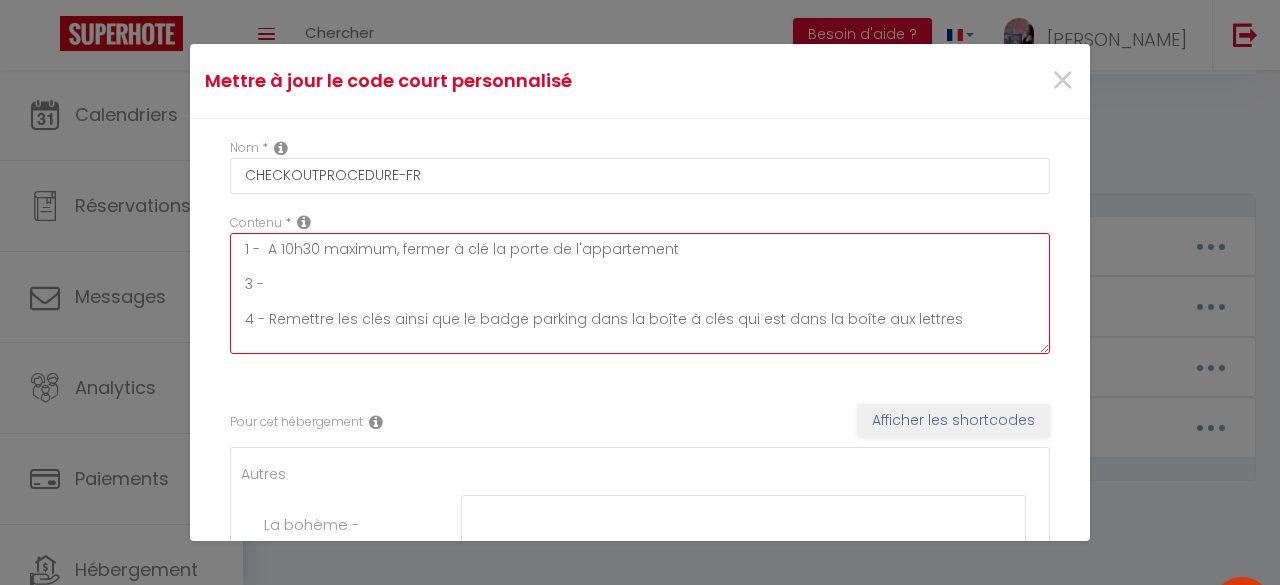 drag, startPoint x: 953, startPoint y: 317, endPoint x: 722, endPoint y: 322, distance: 231.05411 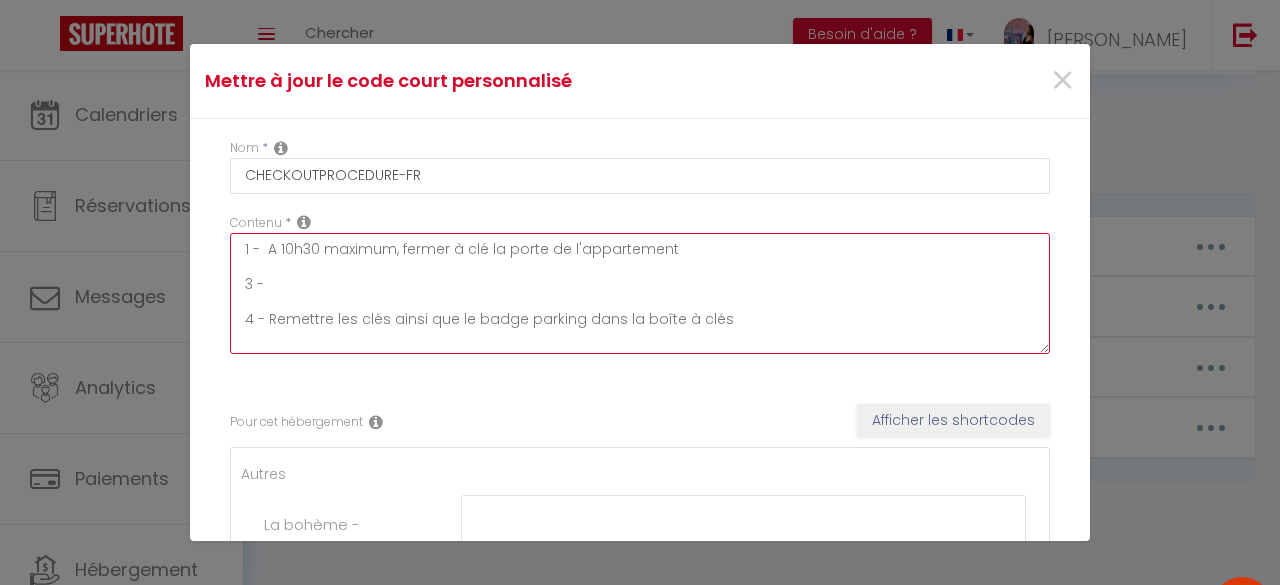 drag, startPoint x: 574, startPoint y: 319, endPoint x: 401, endPoint y: 315, distance: 173.04623 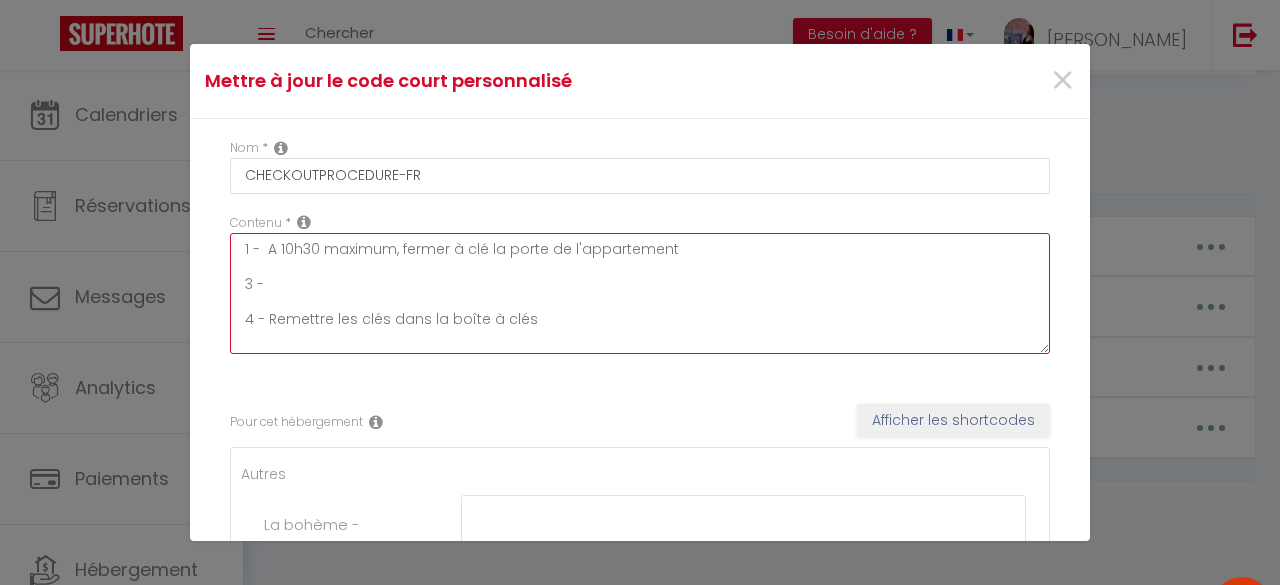 click on "1 -  A 10h30 maximum, fermer à clé la porte de l'appartement
3 -
4 - Remettre les clés dans la boîte à clés" at bounding box center (640, 293) 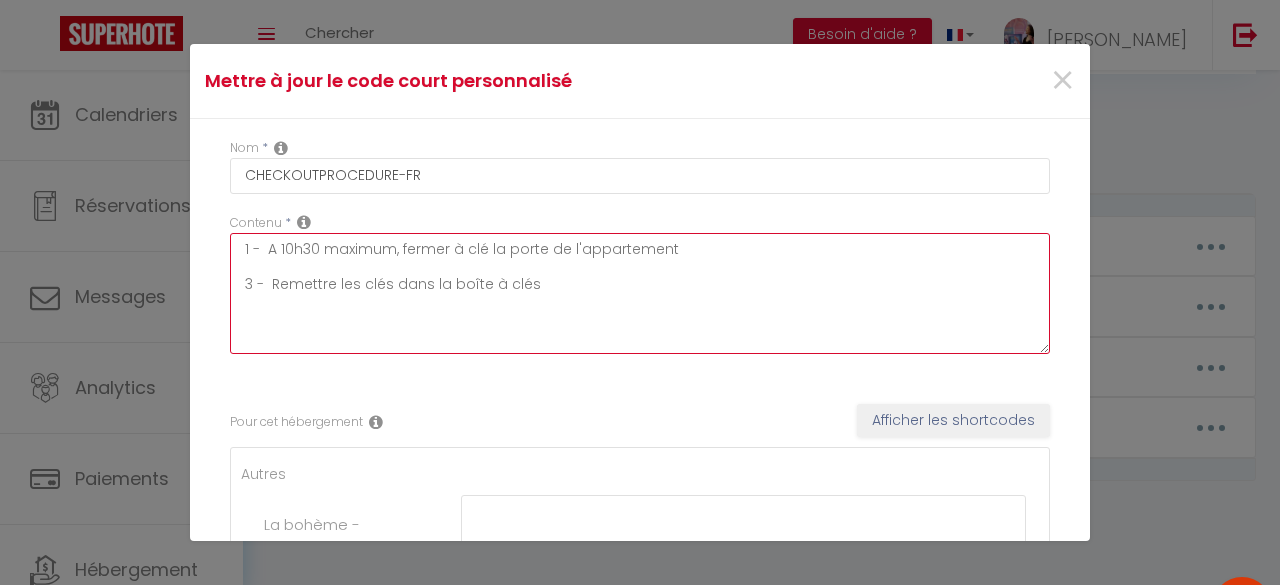 click on "1 -  A 10h30 maximum, fermer à clé la porte de l'appartement
3 -  Remettre les clés dans la boîte à clés" at bounding box center (640, 293) 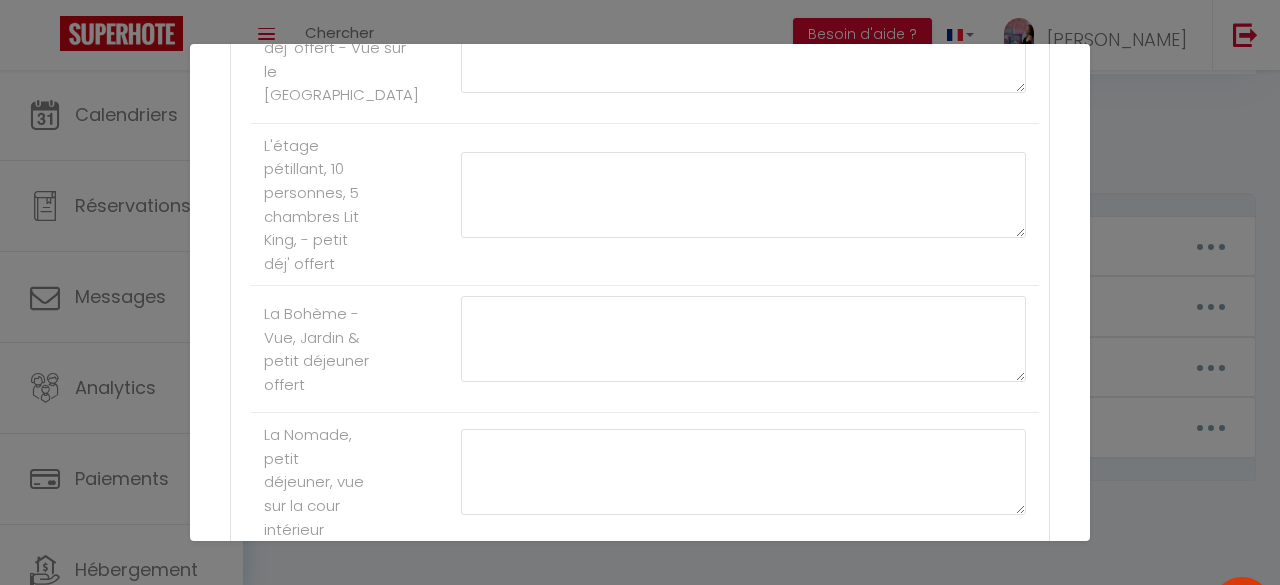 scroll, scrollTop: 1500, scrollLeft: 0, axis: vertical 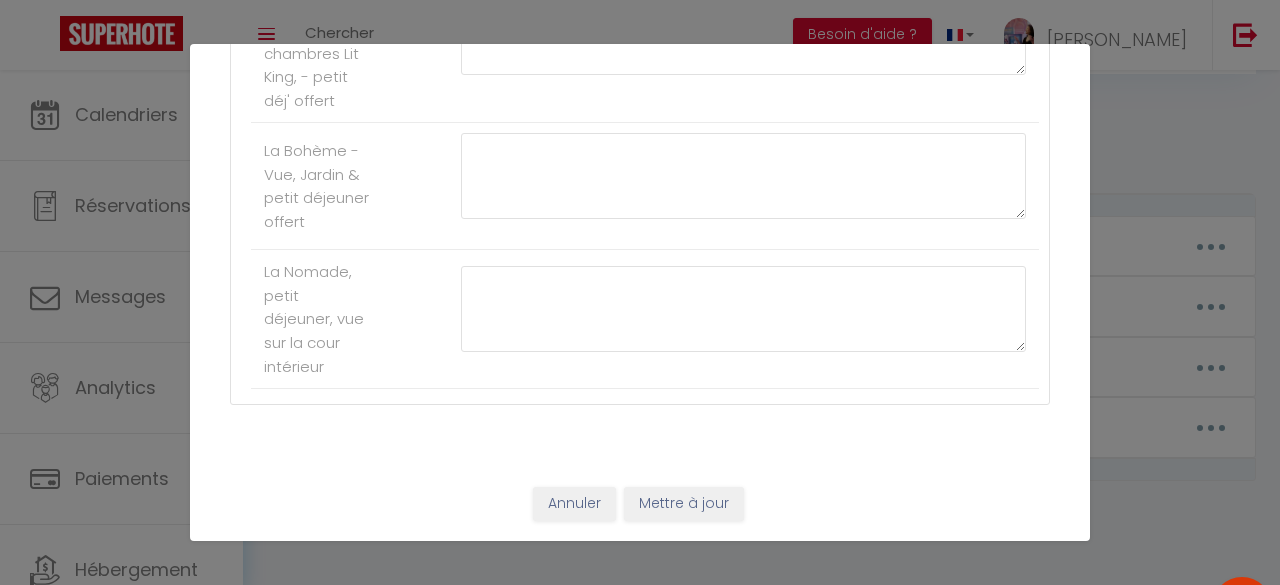 type on "1 -  A 10h30 maximum, fermer à clé la porte de l'appartement
2 - Rassembler vos draps et serviettes
3 -  Remettre les clés dans la boîte à clés" 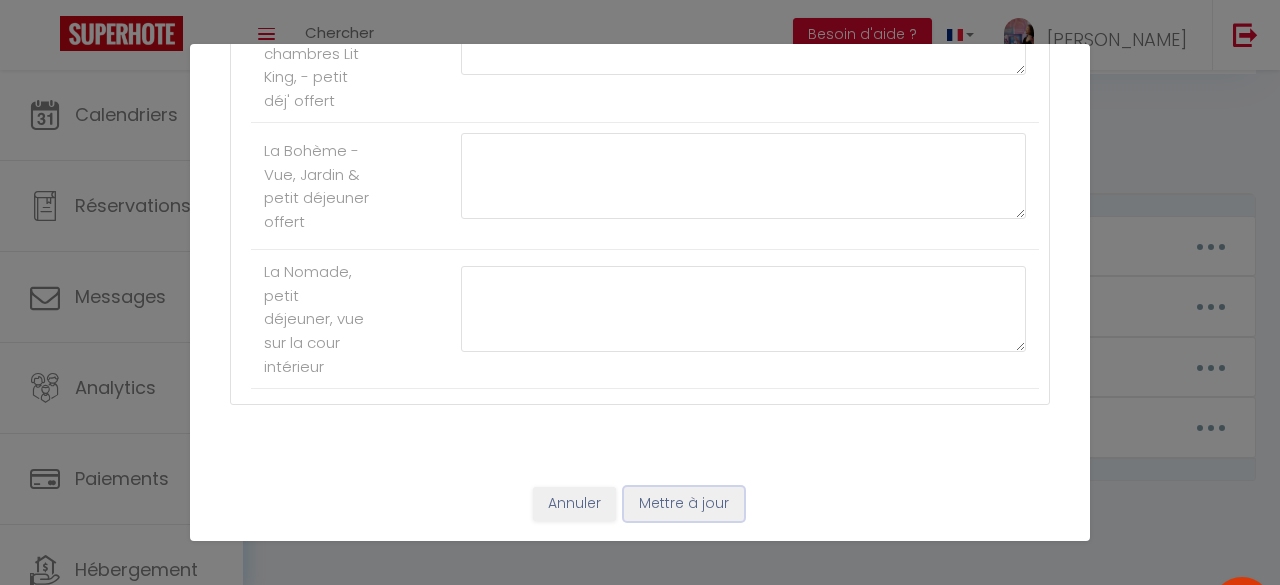 click on "Mettre à jour" at bounding box center (684, 504) 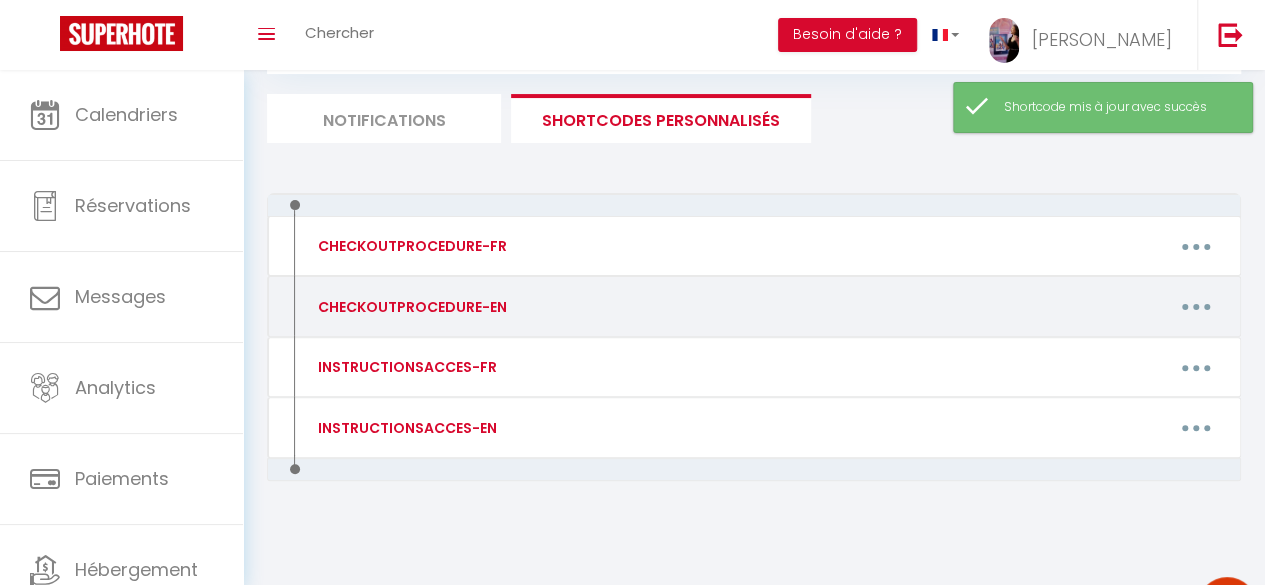 click at bounding box center (1196, 307) 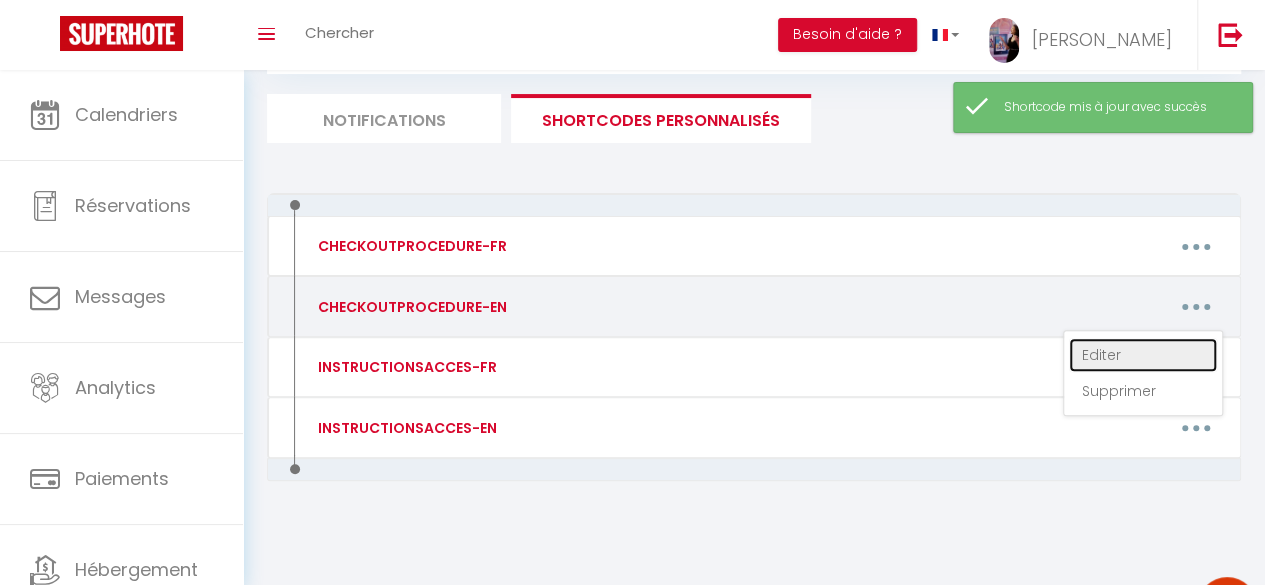 click on "Editer" at bounding box center [1143, 355] 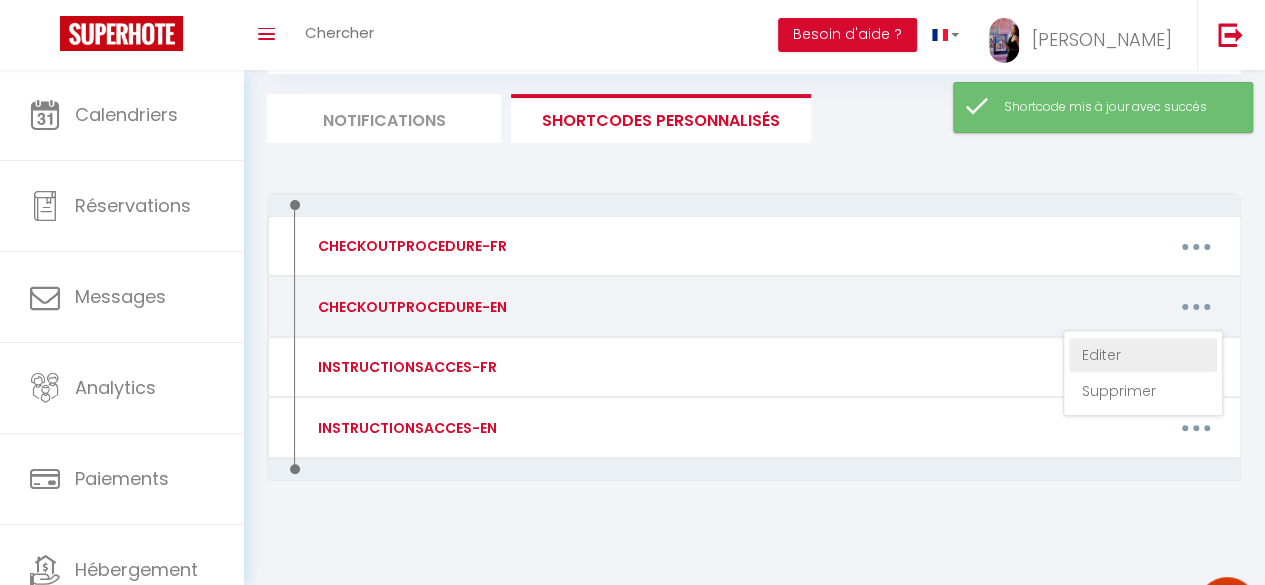 type on "CHECKOUTPROCEDURE-EN" 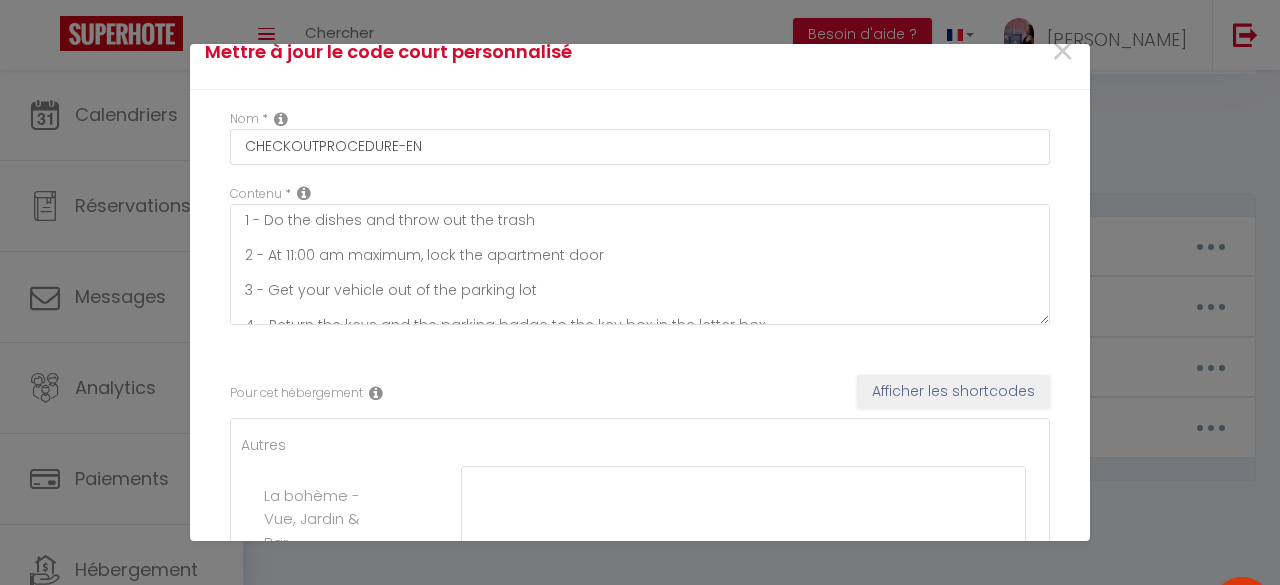 scroll, scrollTop: 0, scrollLeft: 0, axis: both 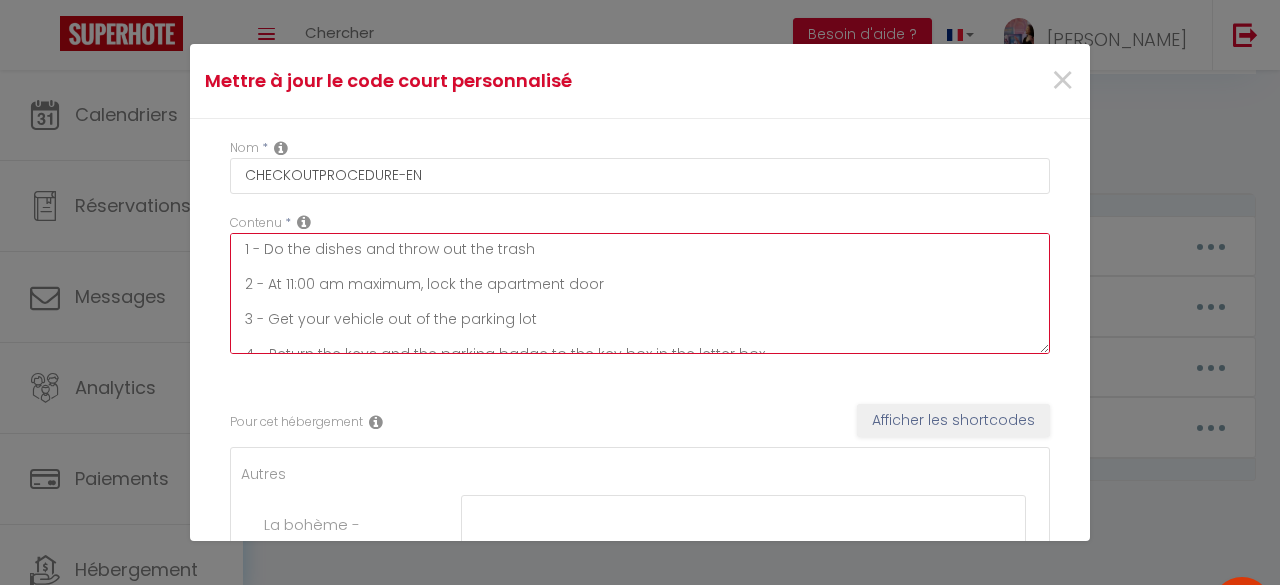 click on "1 - Do the dishes and throw out the trash
2 - At 11:00 am maximum, lock the apartment door
3 - Get your vehicle out of the parking lot
4 - Return the keys and the parking badge to the key box in the letter box" at bounding box center [640, 293] 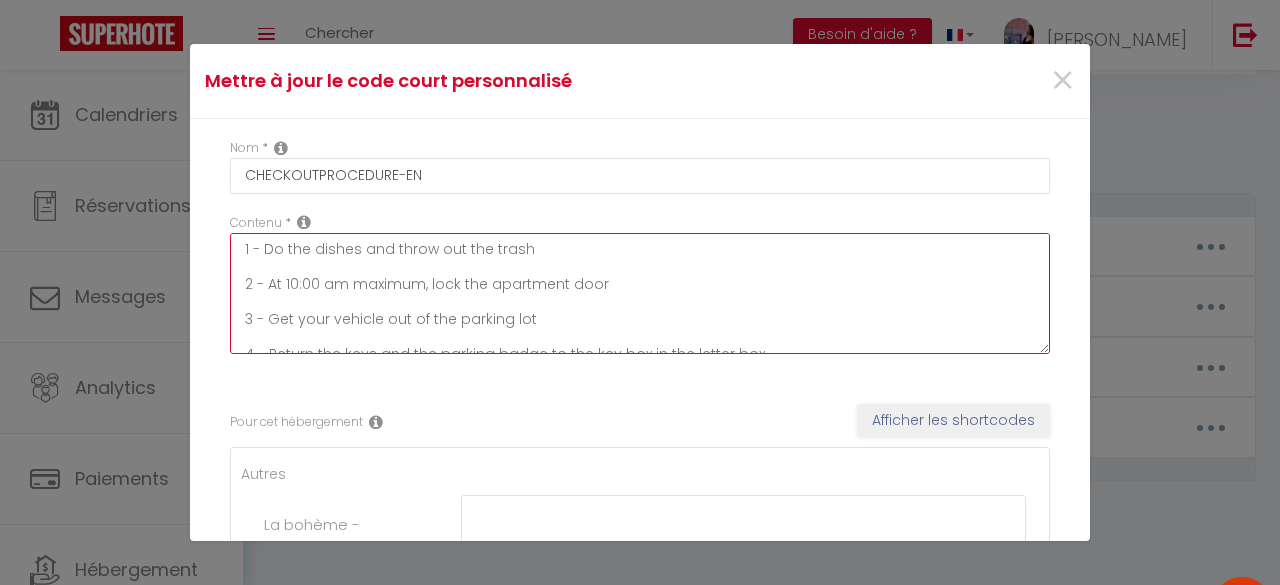 click on "1 - Do the dishes and throw out the trash
2 - At 10:00 am maximum, lock the apartment door
3 - Get your vehicle out of the parking lot
4 - Return the keys and the parking badge to the key box in the letter box" at bounding box center (640, 293) 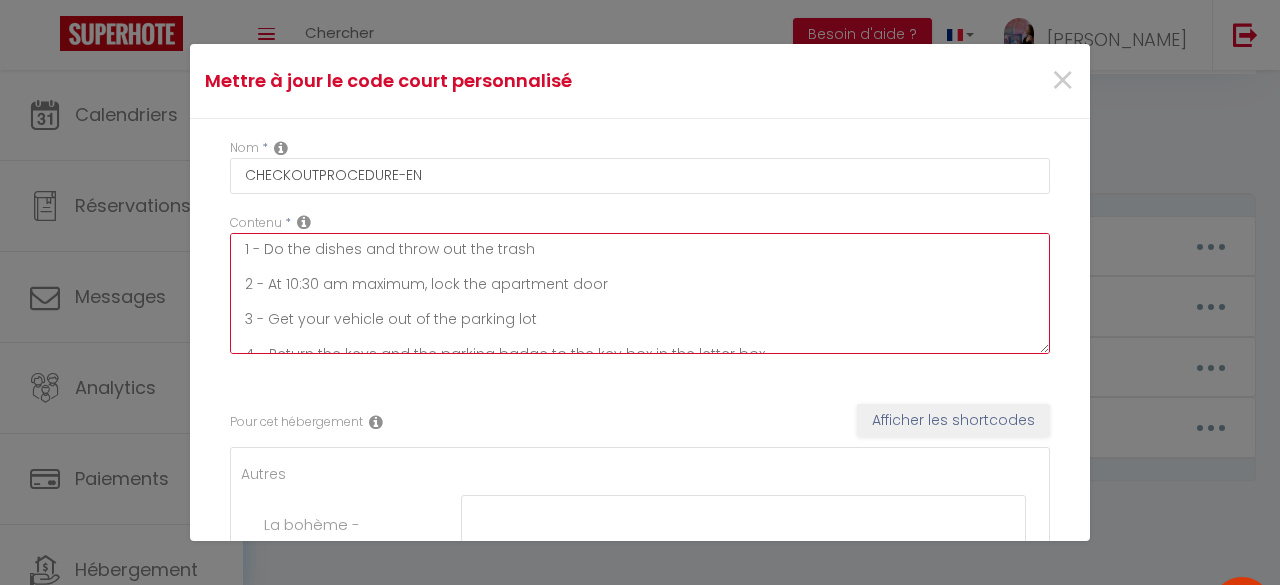 scroll, scrollTop: 17, scrollLeft: 0, axis: vertical 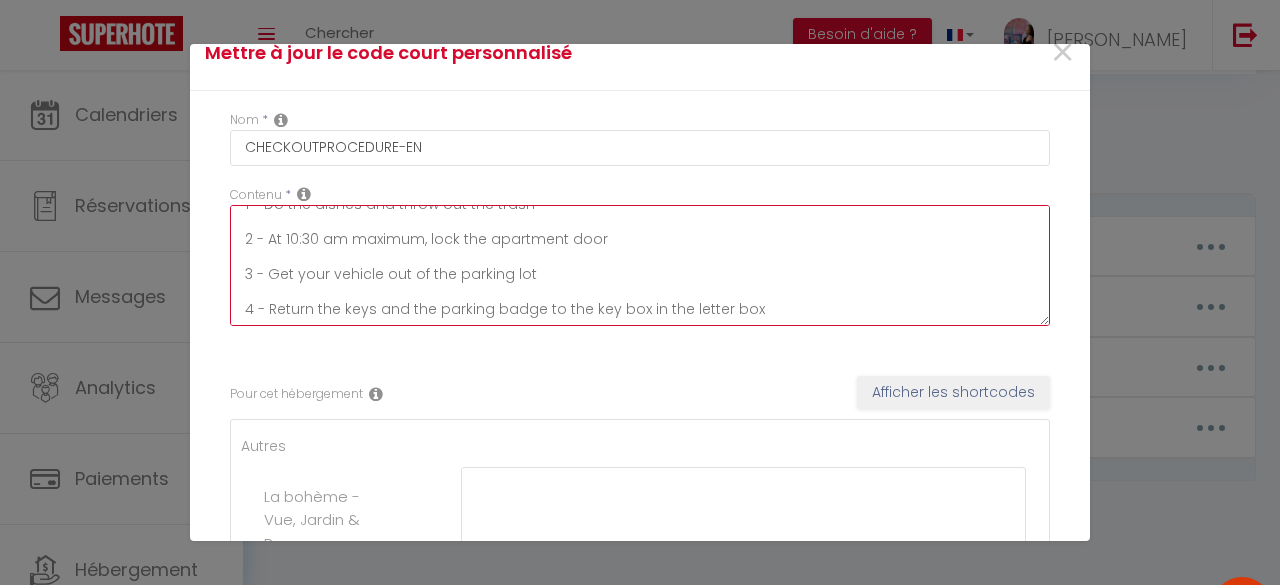 drag, startPoint x: 542, startPoint y: 273, endPoint x: 271, endPoint y: 274, distance: 271.00183 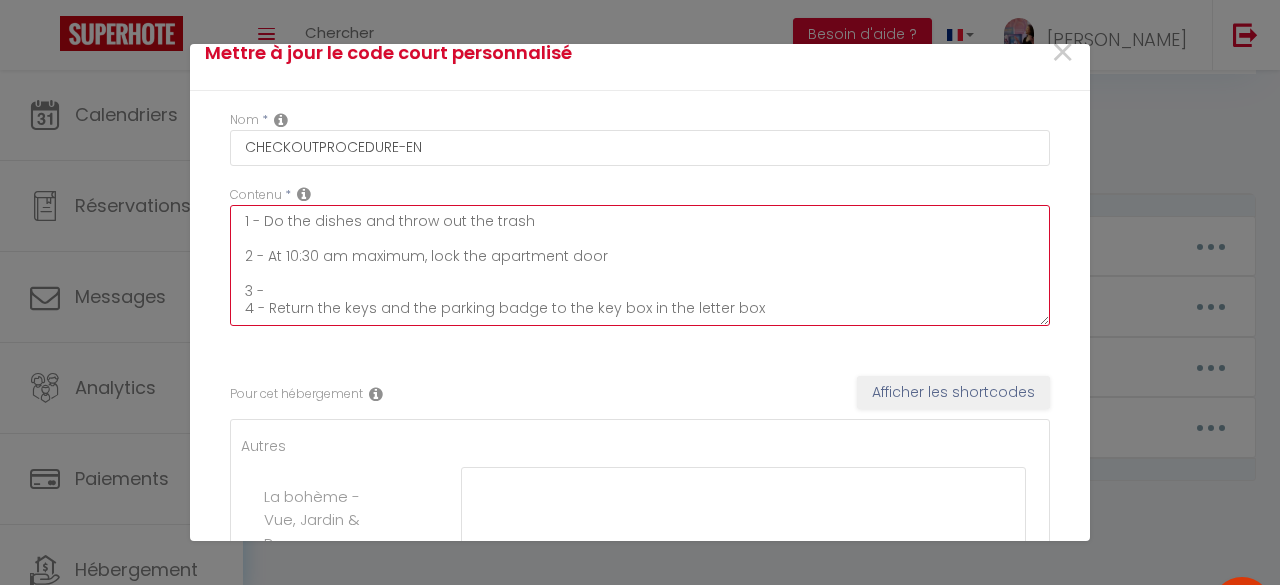 scroll, scrollTop: 0, scrollLeft: 0, axis: both 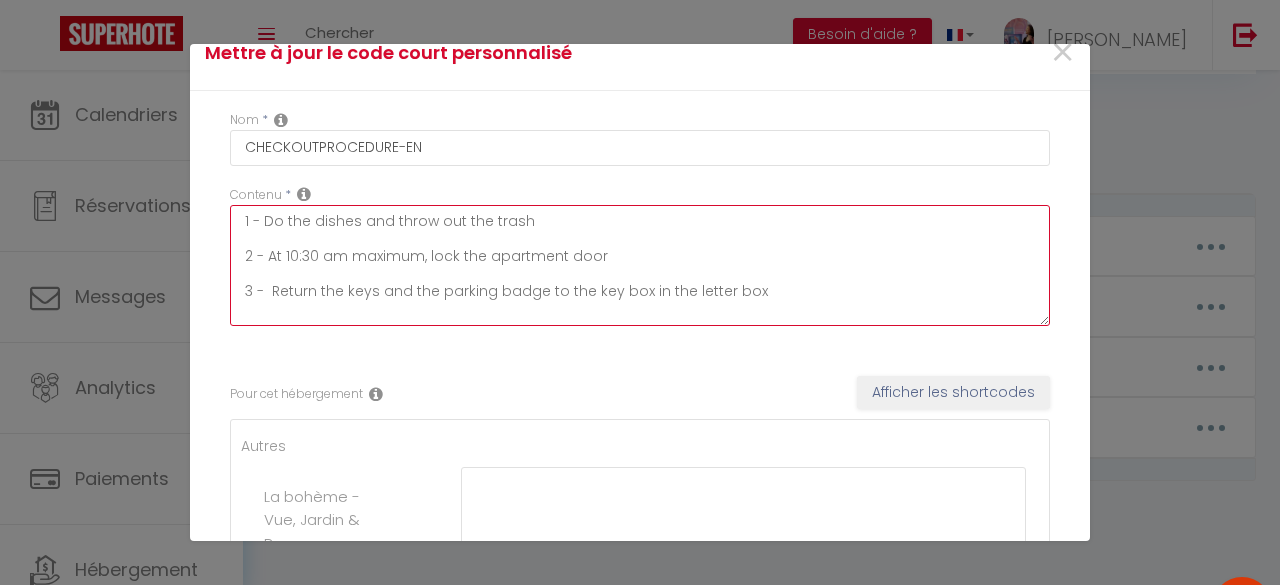 drag, startPoint x: 541, startPoint y: 291, endPoint x: 386, endPoint y: 302, distance: 155.38983 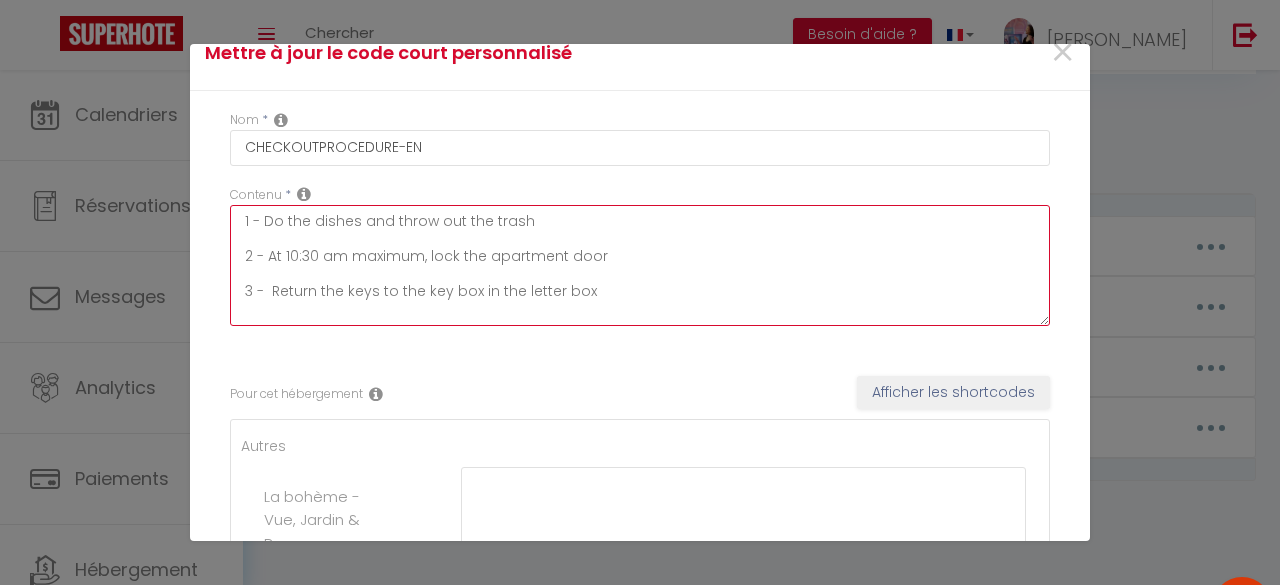 drag, startPoint x: 618, startPoint y: 285, endPoint x: 480, endPoint y: 290, distance: 138.09055 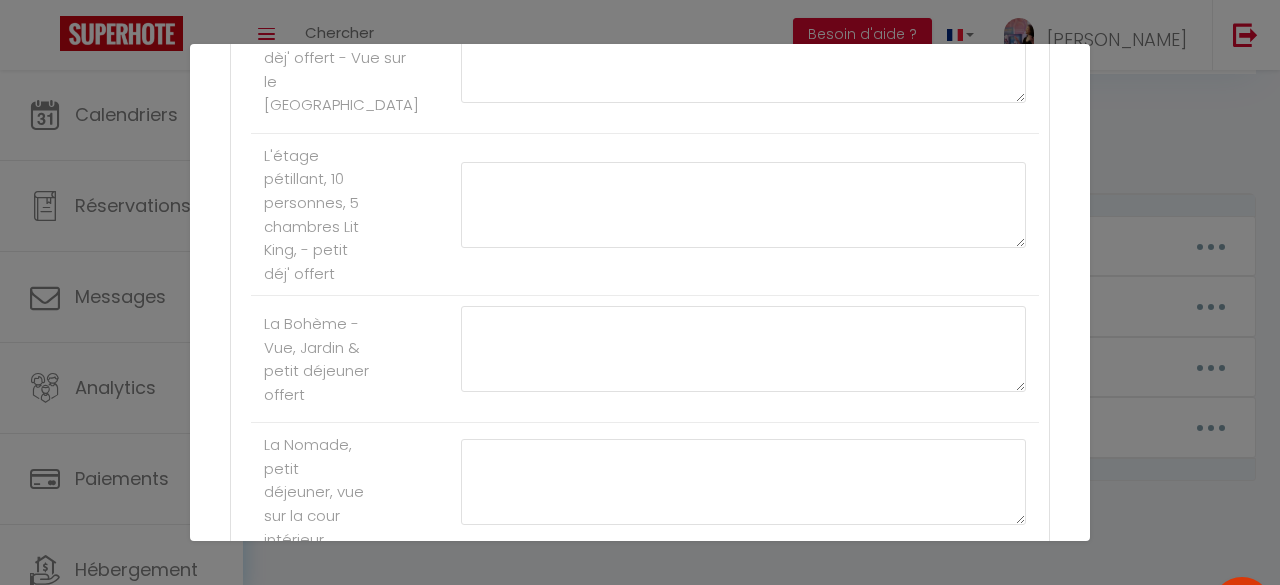 scroll, scrollTop: 1500, scrollLeft: 0, axis: vertical 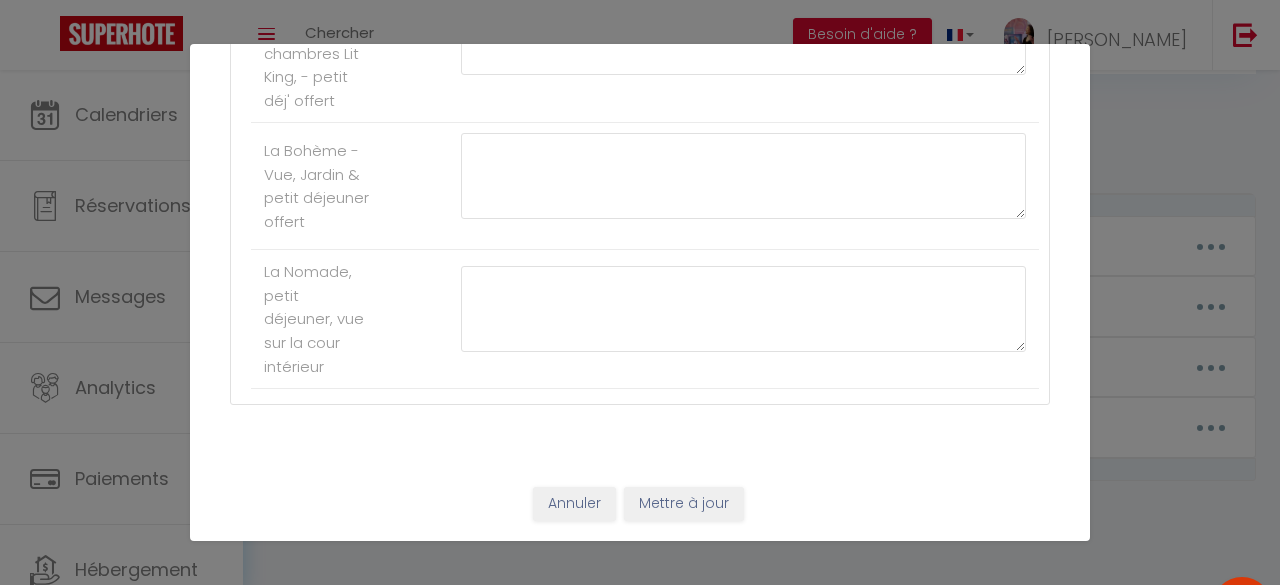 type on "1 - Do the dishes and throw out the trash
2 - At 10:30 am maximum, lock the apartment door
3 -  Return the keys to the key box" 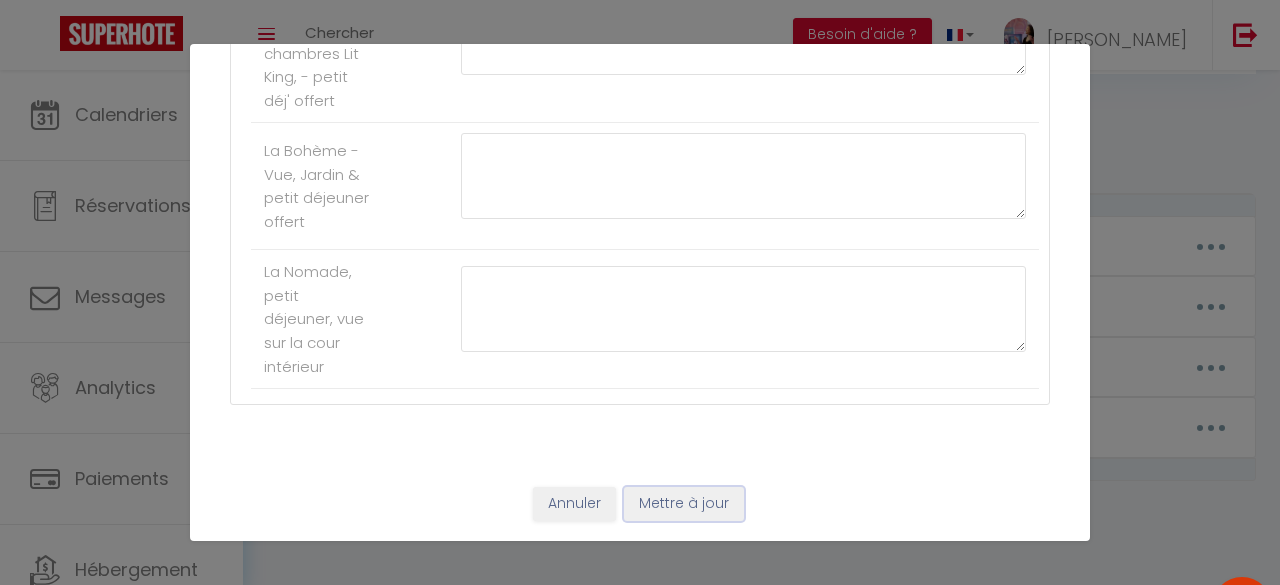 click on "Mettre à jour" at bounding box center (684, 504) 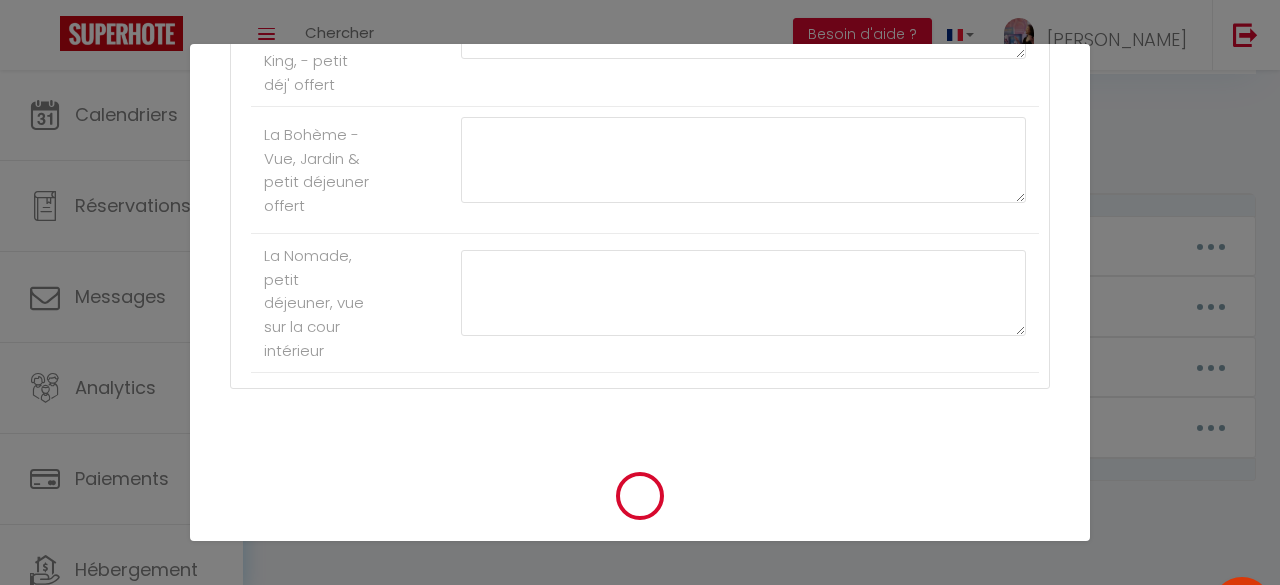 type 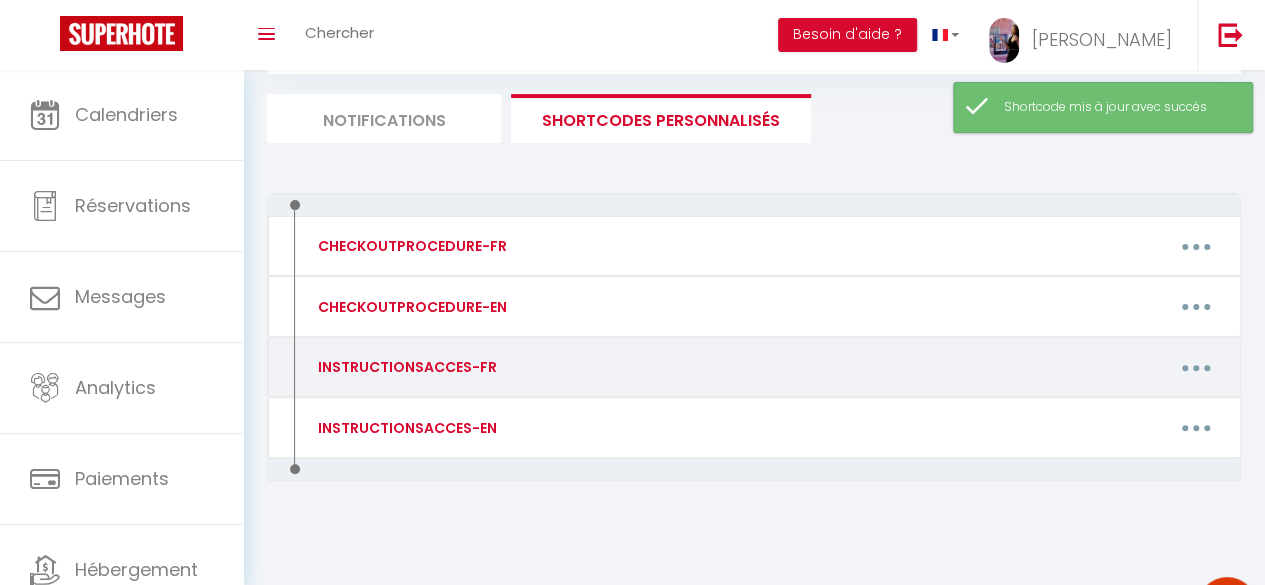 click at bounding box center (1196, 368) 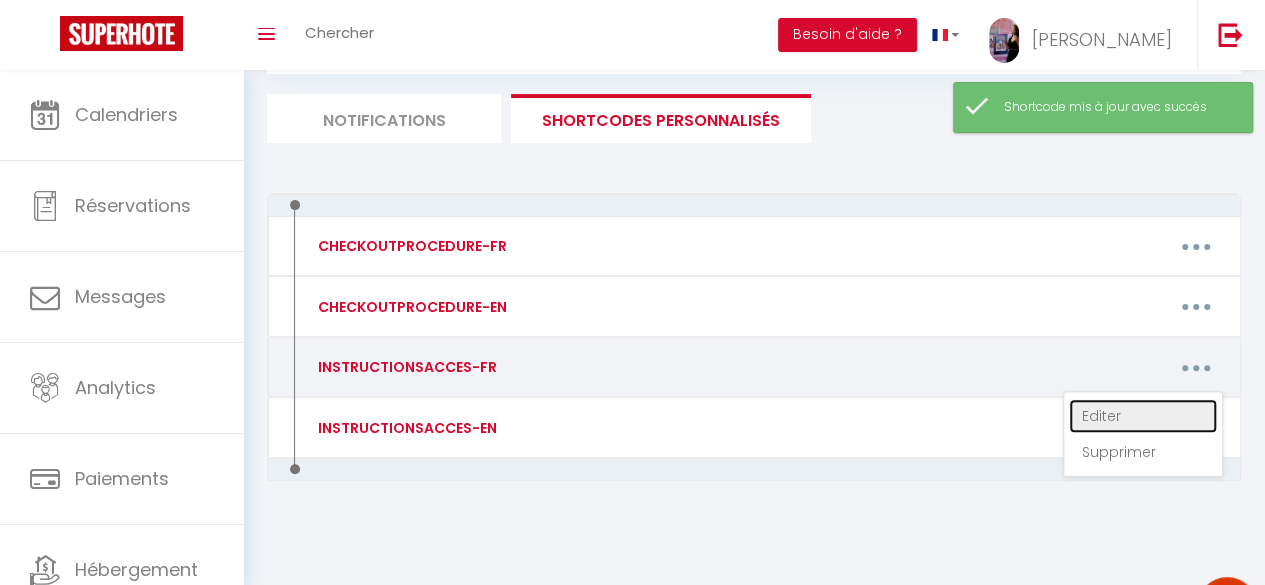 click on "Editer" at bounding box center [1143, 416] 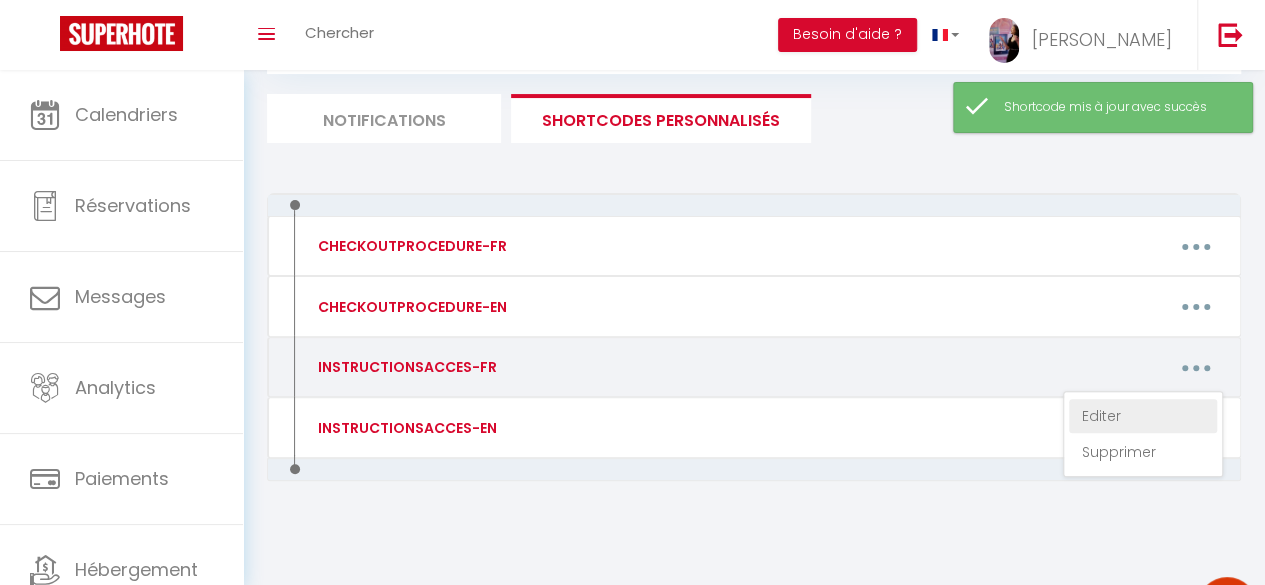 type on "INSTRUCTIONSACCES-FR" 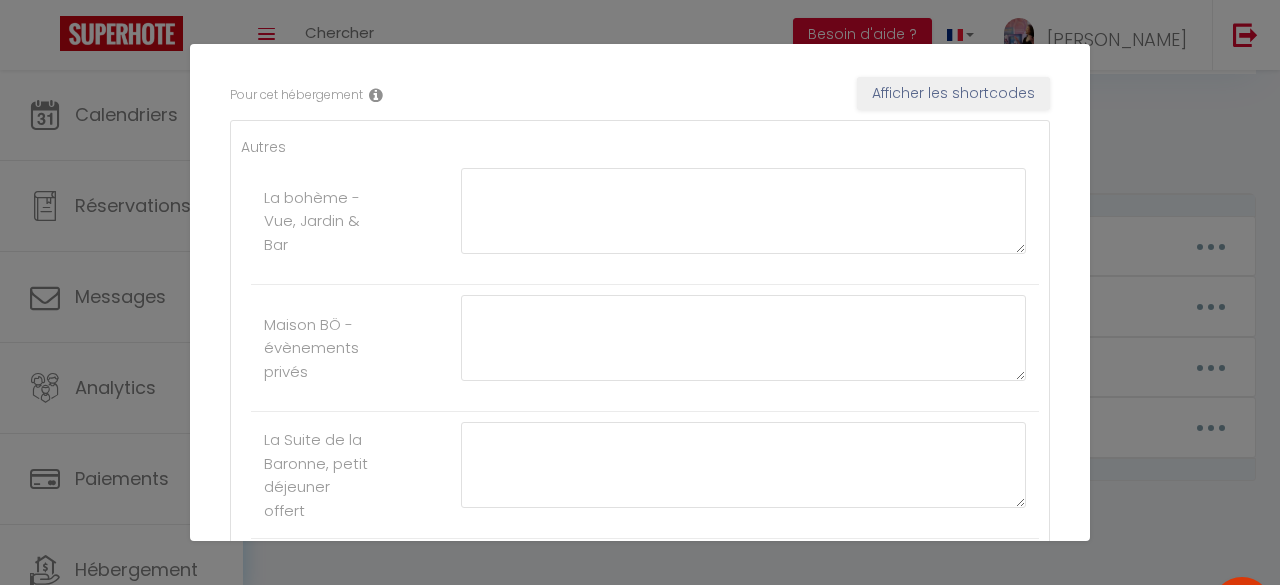 scroll, scrollTop: 0, scrollLeft: 0, axis: both 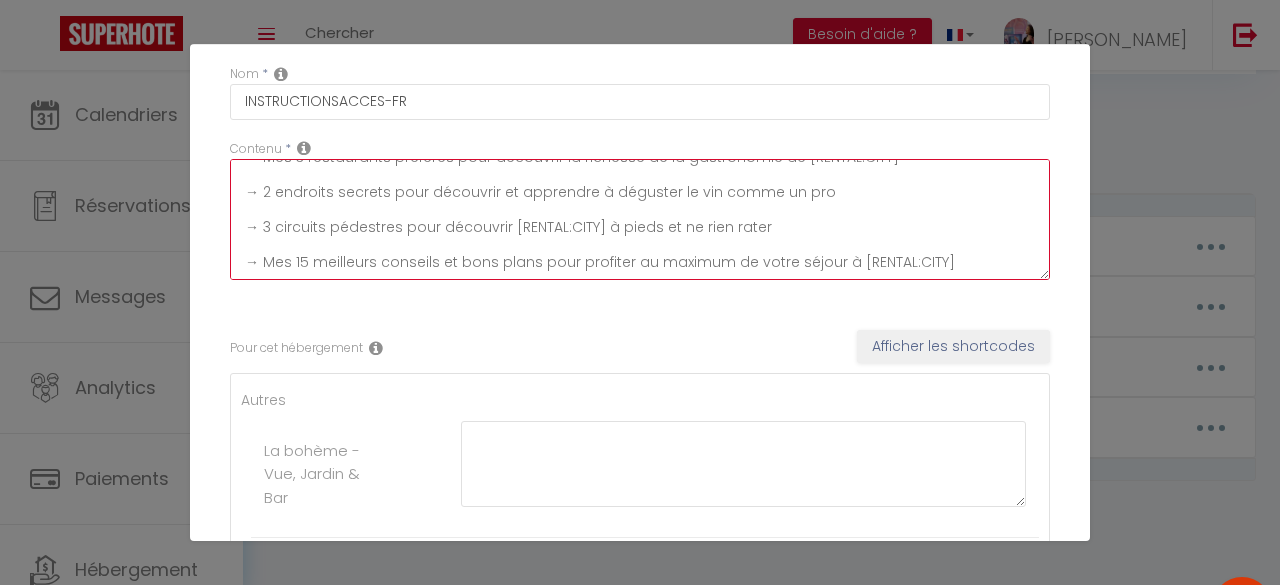 click on "Il ne vous reste plus qu’à venir avec vos valises, en effet tout est fourni dans l’appartement pour se sentir comme à la maison (serviettes, draps, couvertures, thé et café…).
Afin de profiter au maximum de votre séjour, je vous invite à télécharger votre pack de bienvenue :
→ 3 cartes et plans illustrés de [RENTAL:CITY]
→ Mes 3 restaurants préférés pour découvrir la richesse de la gastronomie de [RENTAL:CITY]
→ 2 endroits secrets pour découvrir et apprendre à déguster le vin comme un pro
→ 3 circuits pédestres pour découvrir [RENTAL:CITY] à pieds et ne rien rater
→ Mes 15 meilleurs conseils et bons plans pour profiter au maximum de votre séjour à [RENTAL:CITY]" at bounding box center (640, 219) 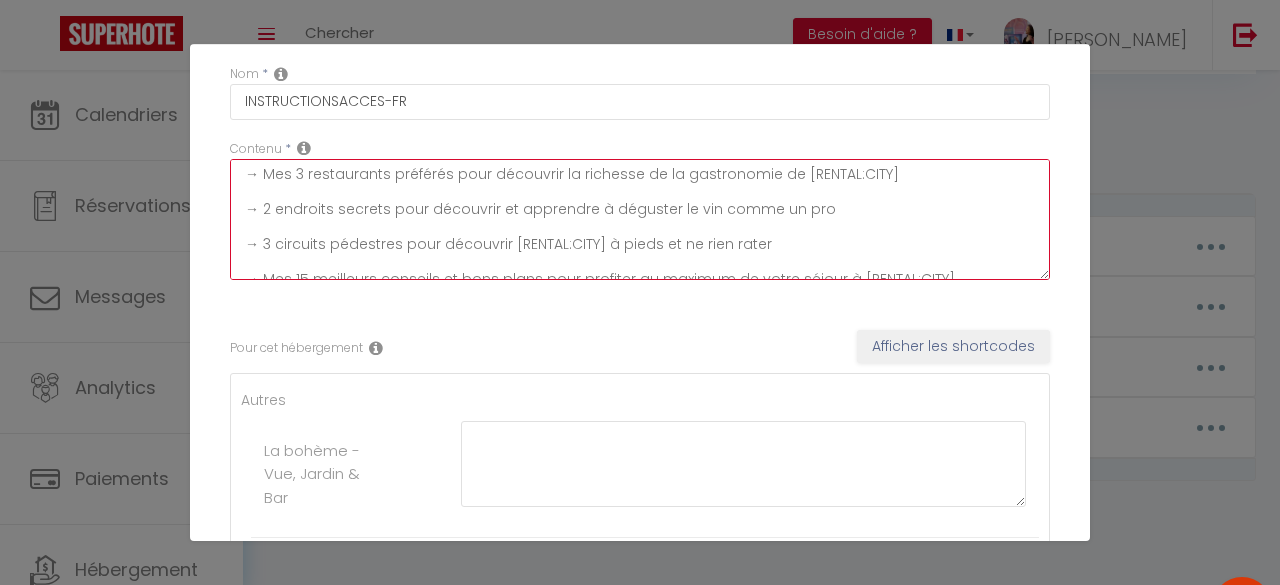 scroll, scrollTop: 140, scrollLeft: 0, axis: vertical 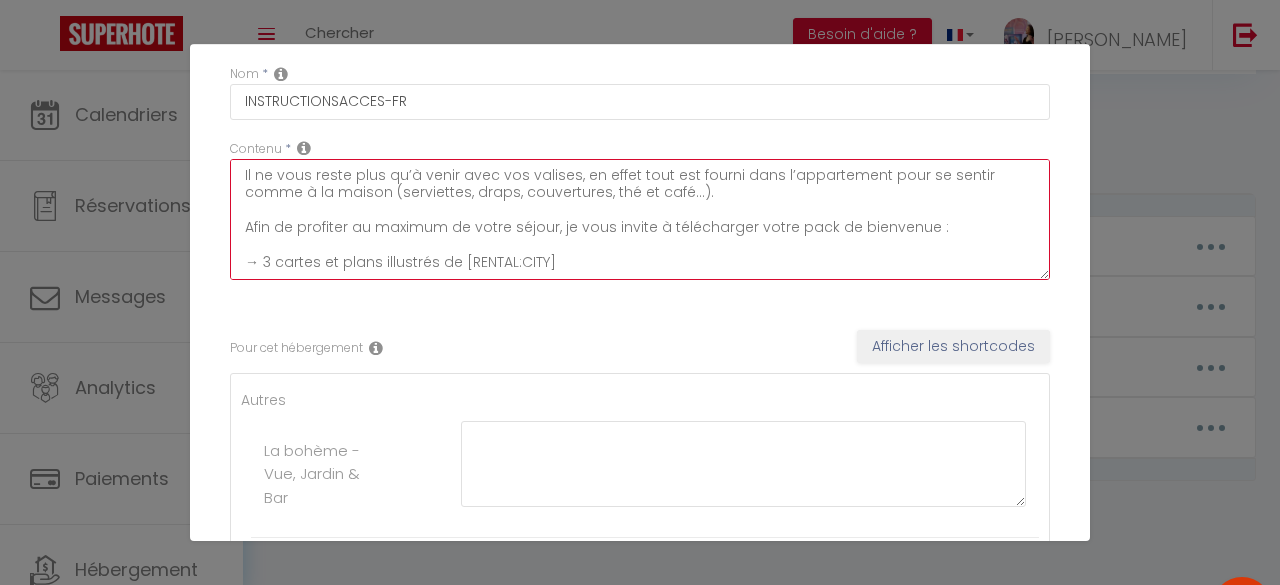 drag, startPoint x: 840, startPoint y: 260, endPoint x: 240, endPoint y: 169, distance: 606.8616 